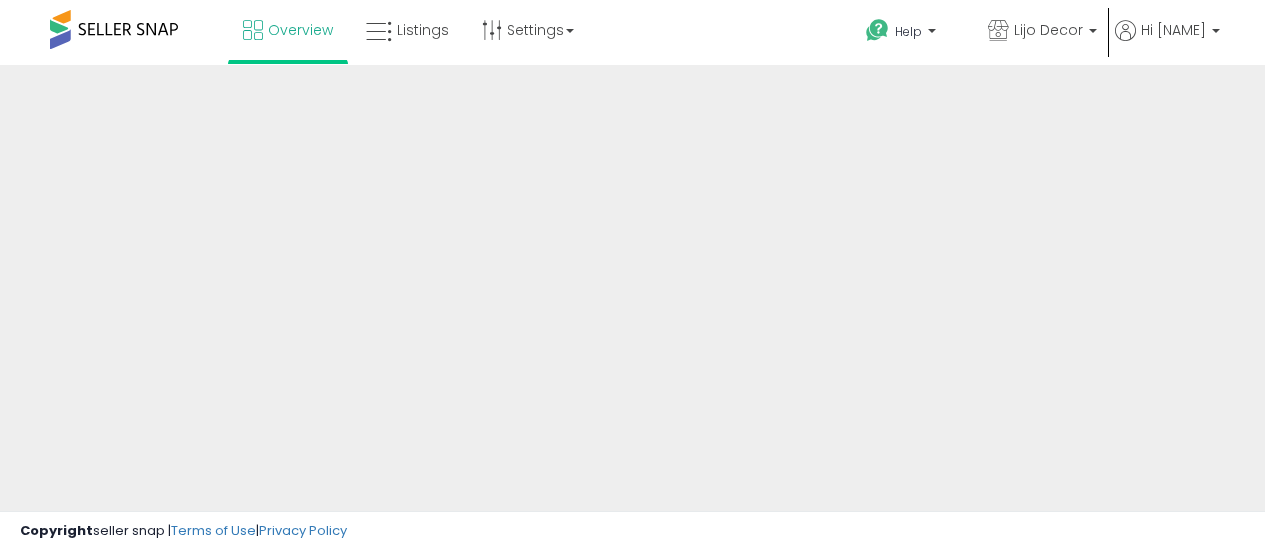 scroll, scrollTop: 0, scrollLeft: 0, axis: both 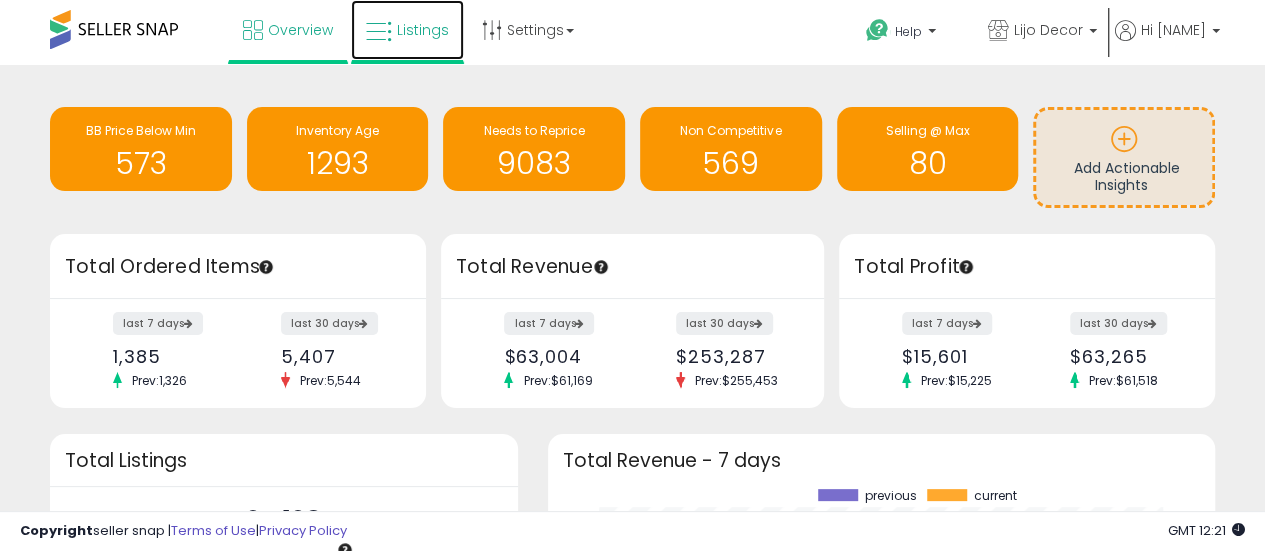 click on "Listings" at bounding box center [423, 30] 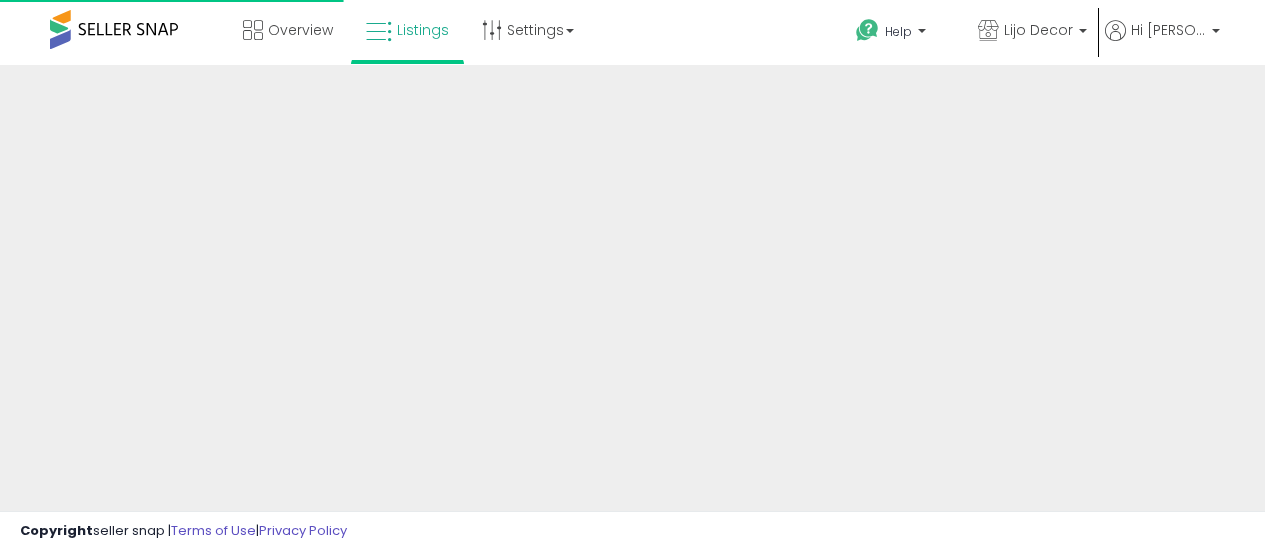 scroll, scrollTop: 0, scrollLeft: 0, axis: both 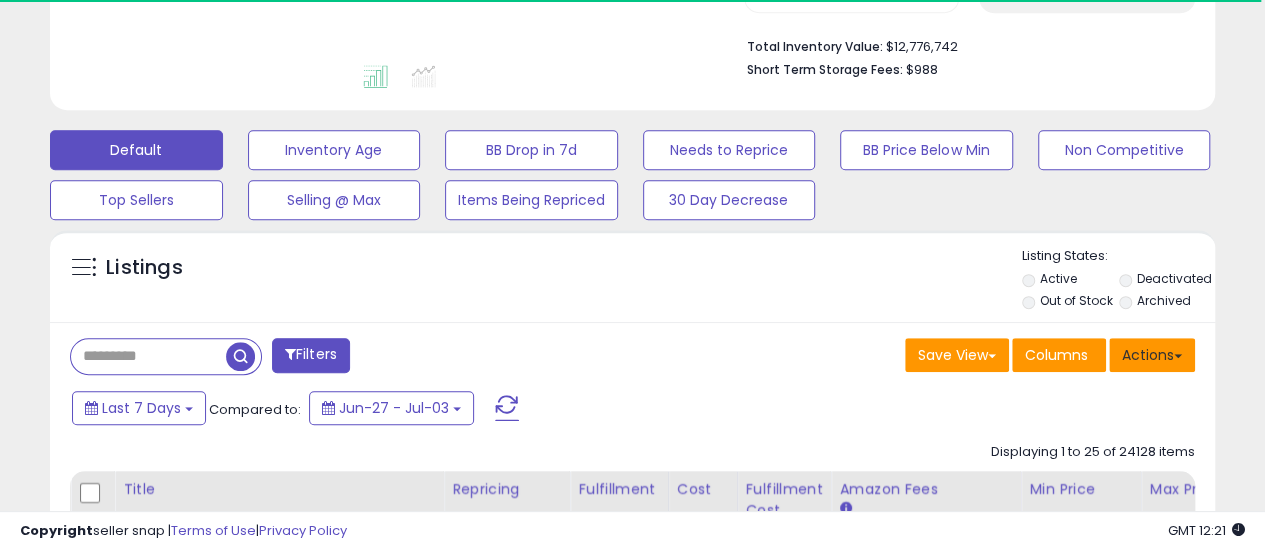 click on "Actions" at bounding box center [1152, 355] 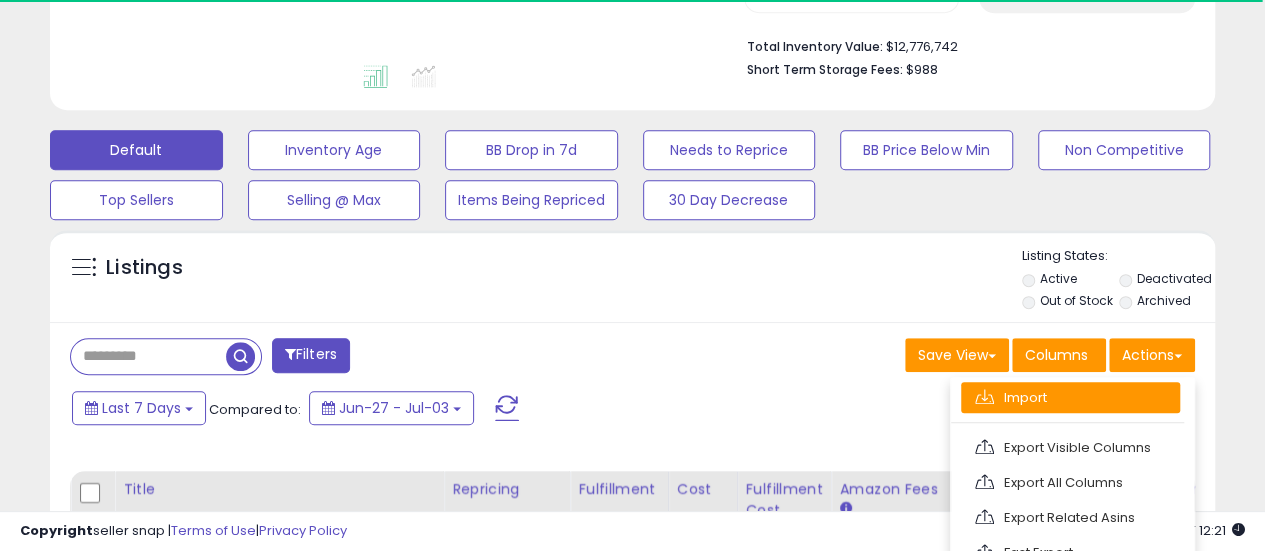 click on "Import" at bounding box center [1070, 397] 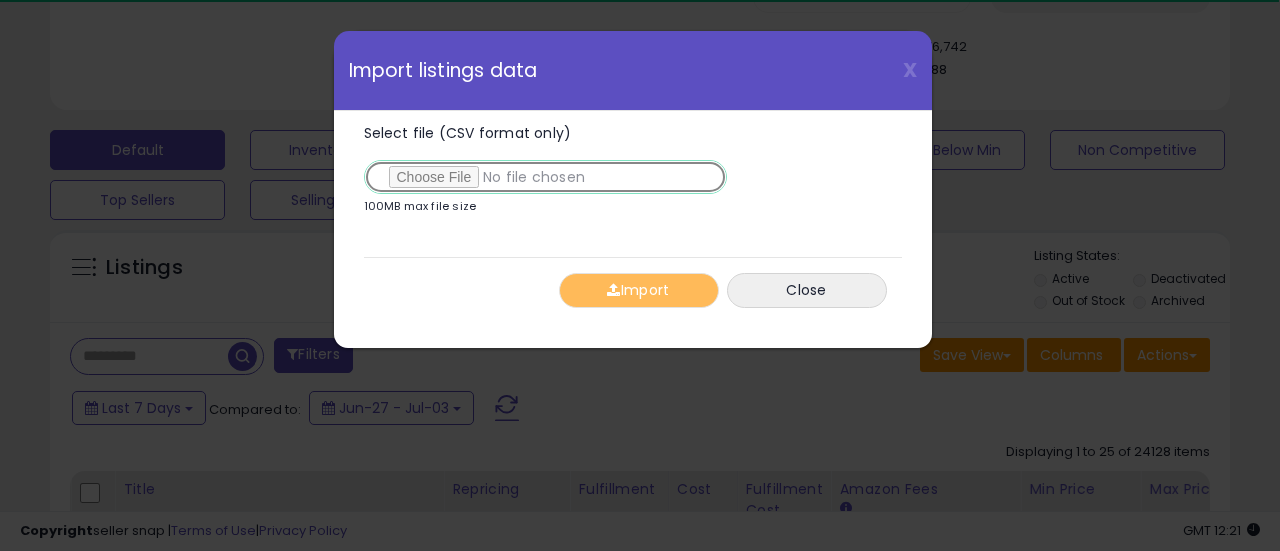 click on "Select file (CSV format only)" at bounding box center [545, 177] 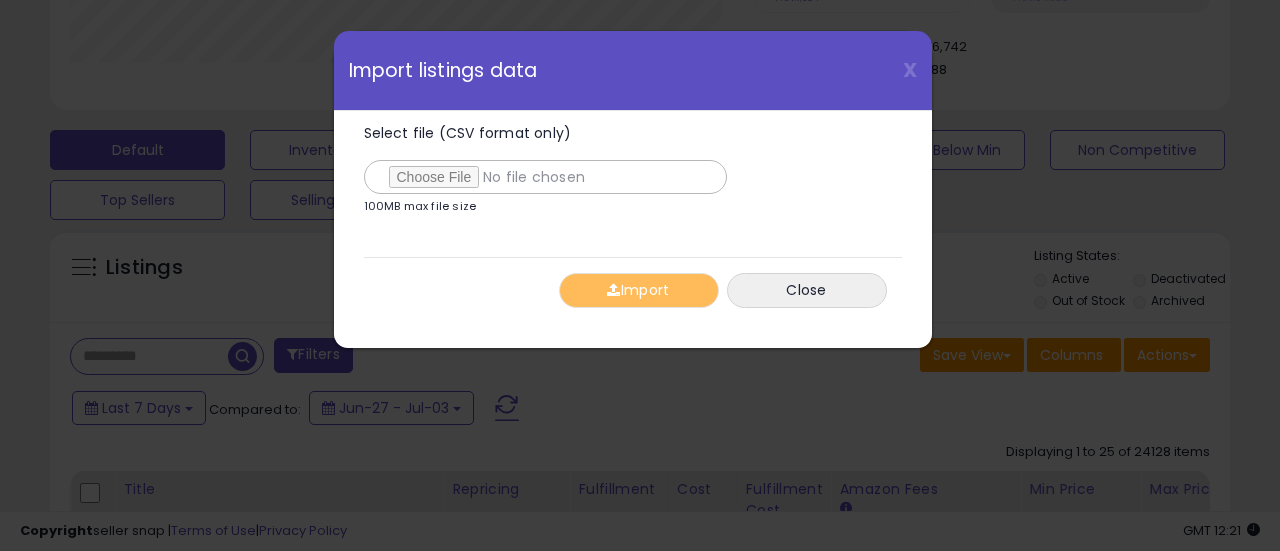 scroll, scrollTop: 999590, scrollLeft: 999317, axis: both 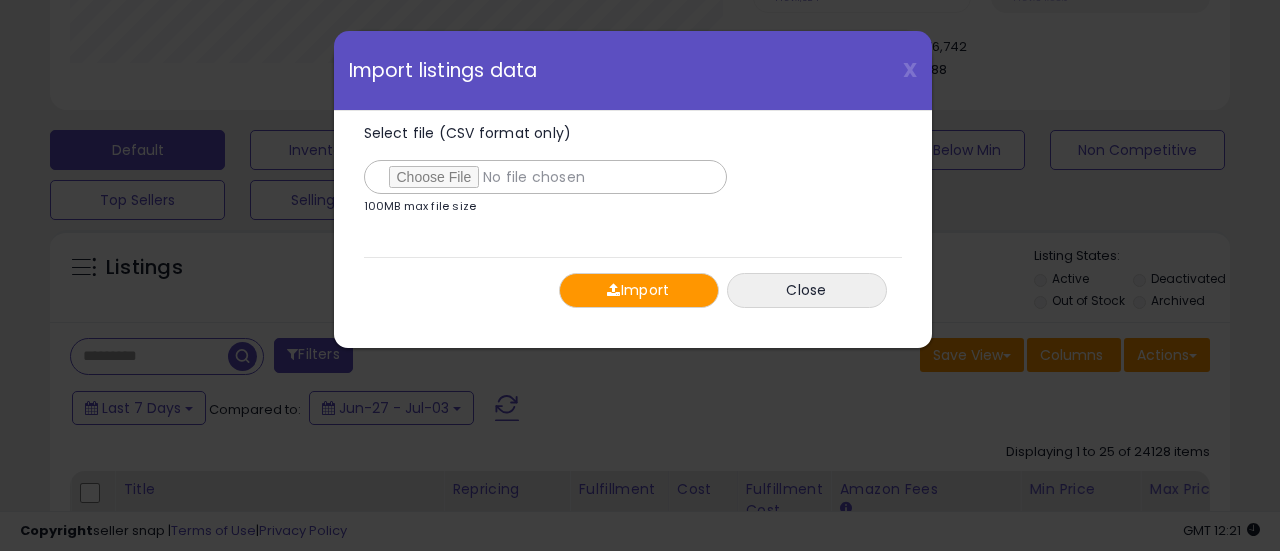 click on "Import" at bounding box center [639, 290] 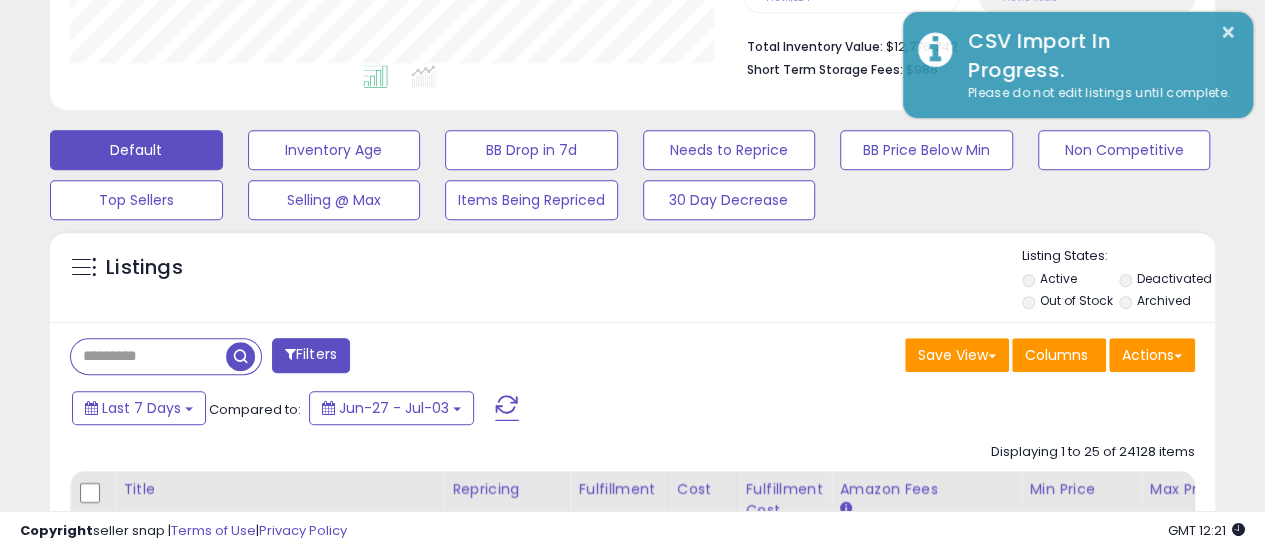 scroll, scrollTop: 410, scrollLeft: 674, axis: both 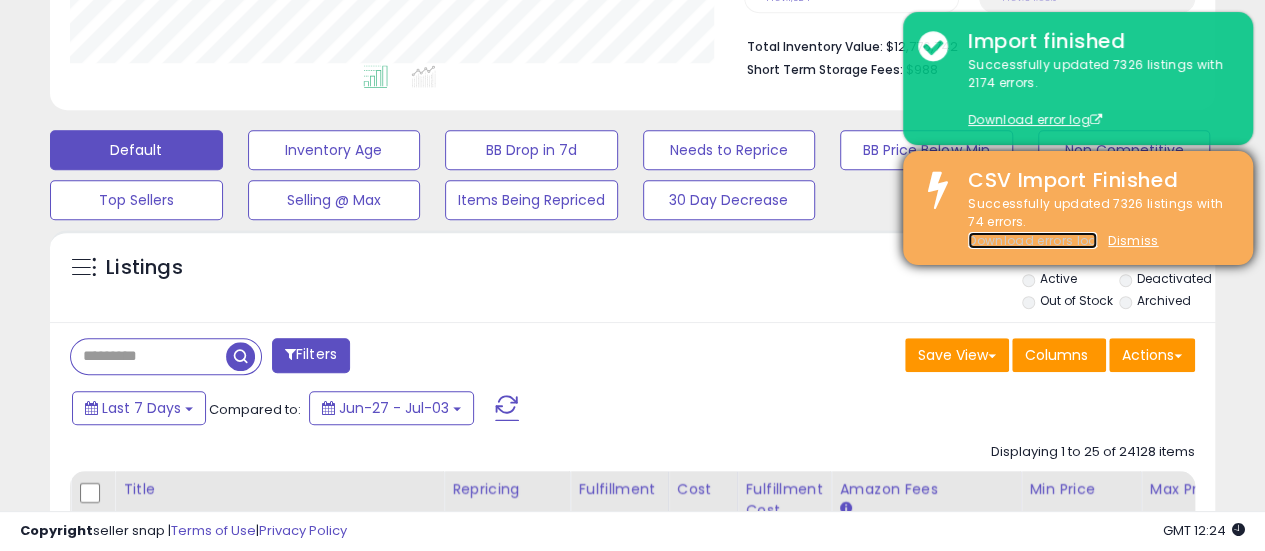 click on "Download errors log" at bounding box center (1032, 240) 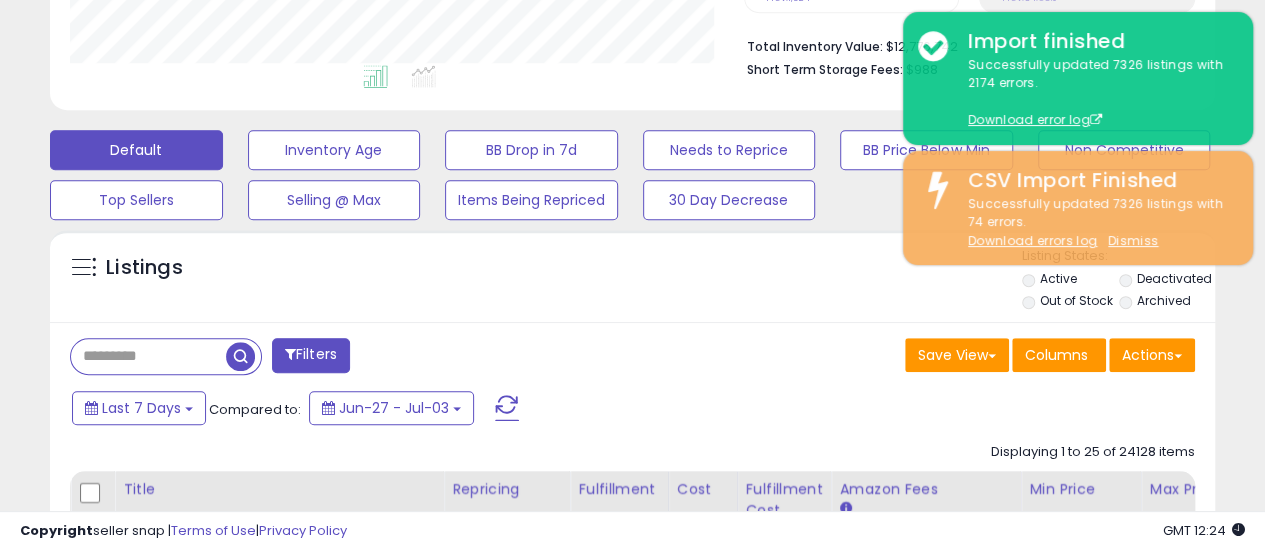 click on "**********" at bounding box center [632, 2297] 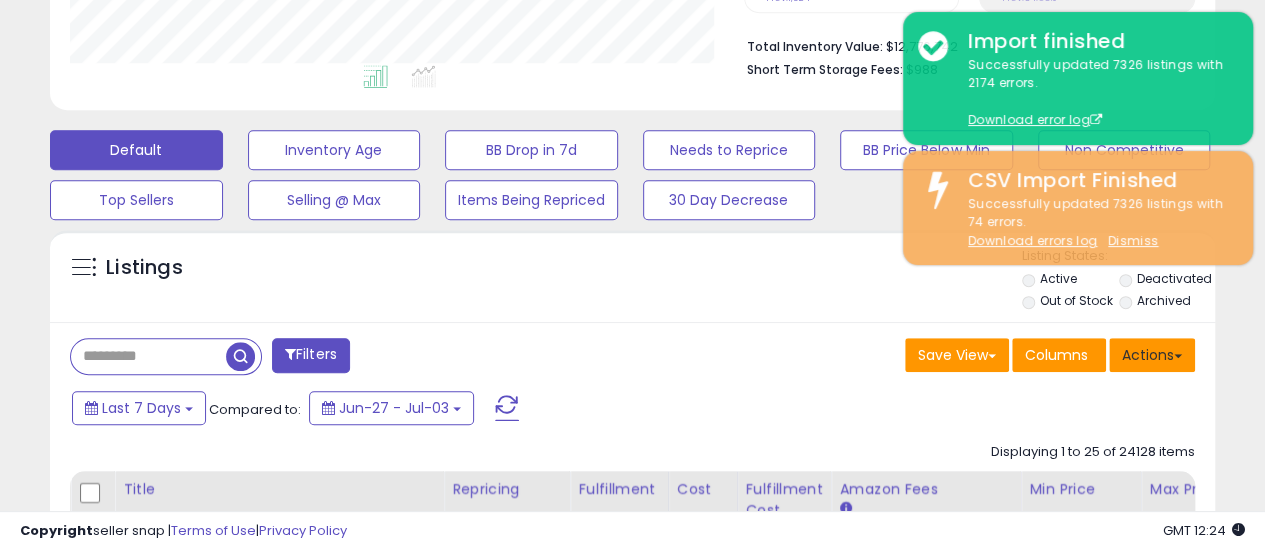 click on "Actions" at bounding box center [1152, 355] 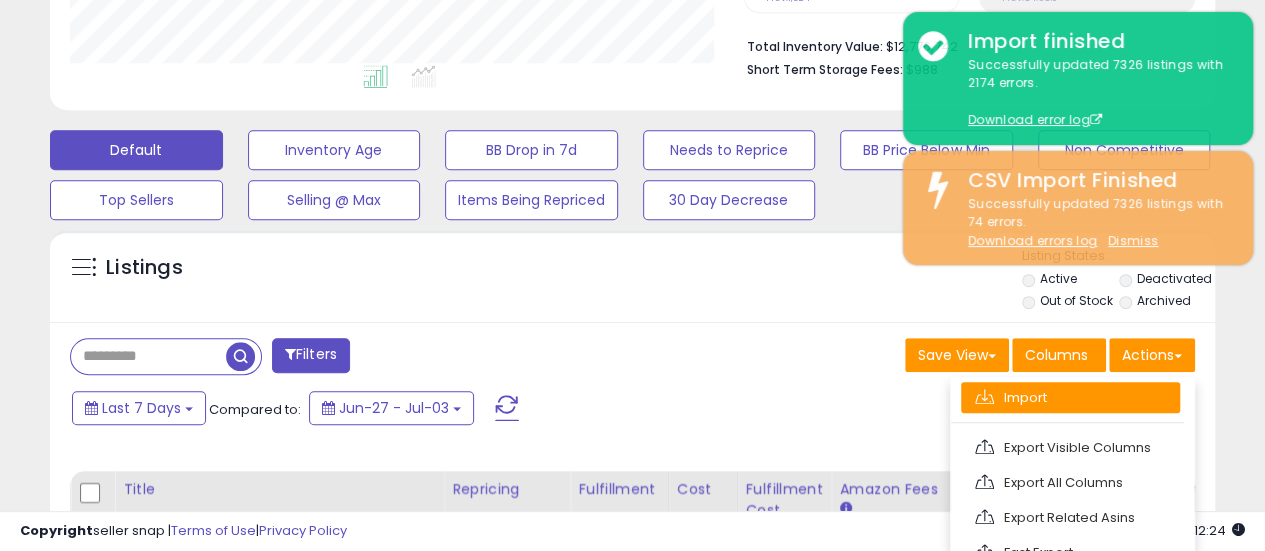click on "Import" at bounding box center [1070, 397] 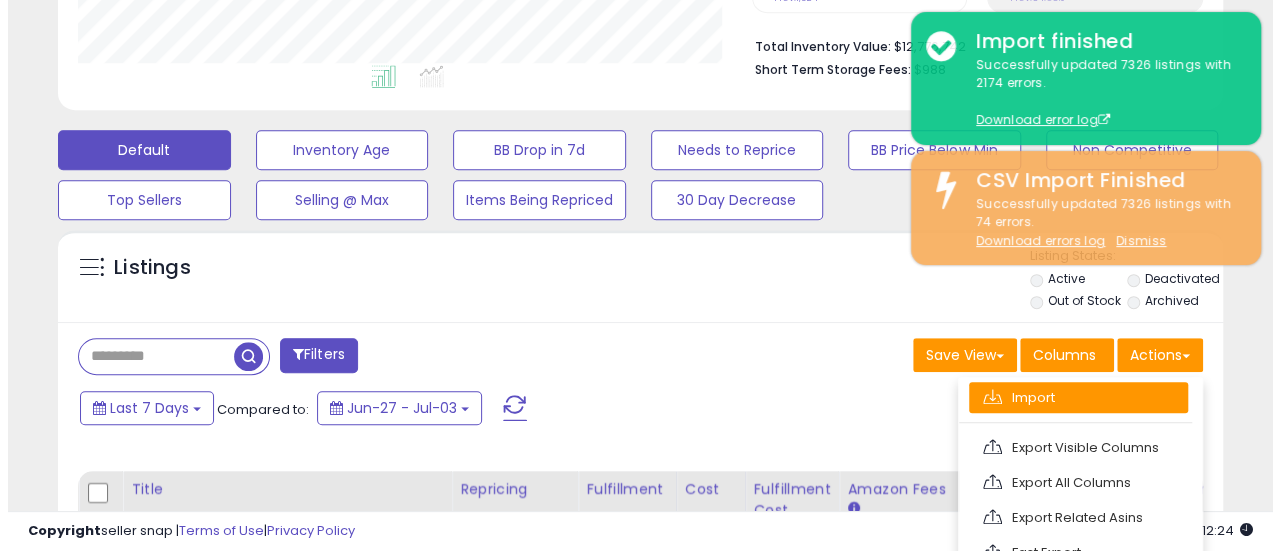 scroll, scrollTop: 999590, scrollLeft: 999317, axis: both 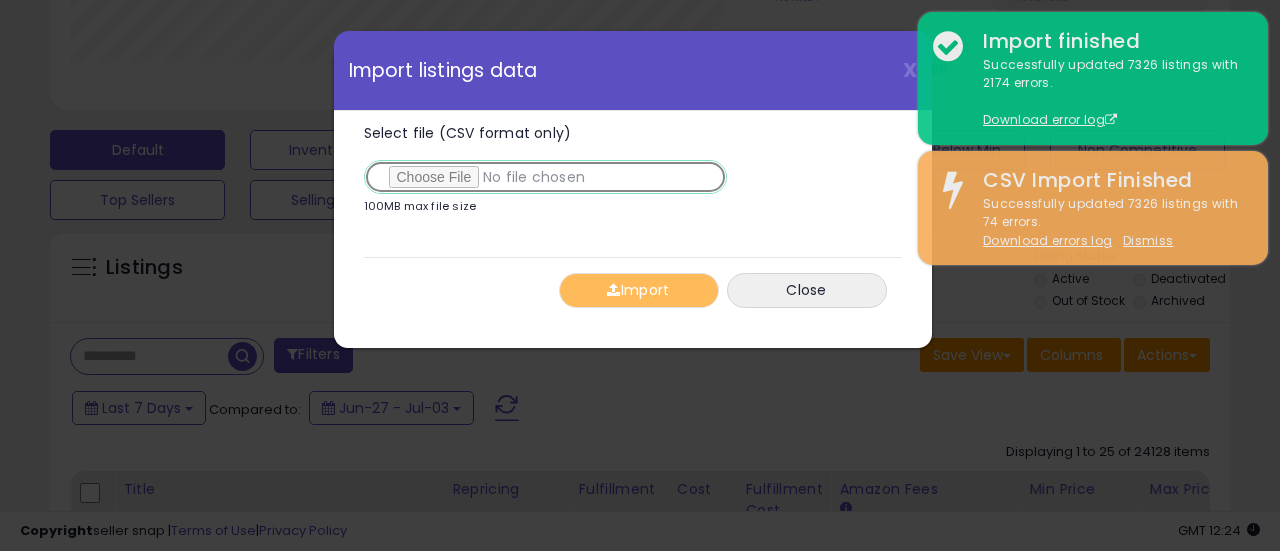 click on "Select file (CSV format only)" at bounding box center (545, 177) 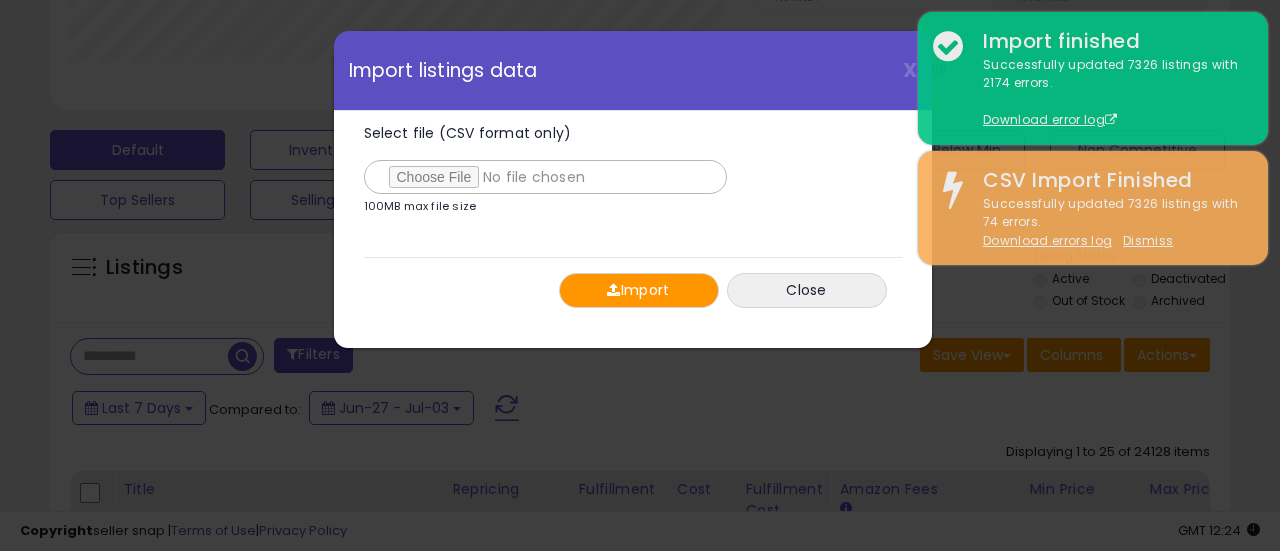 click on "Import" at bounding box center [639, 290] 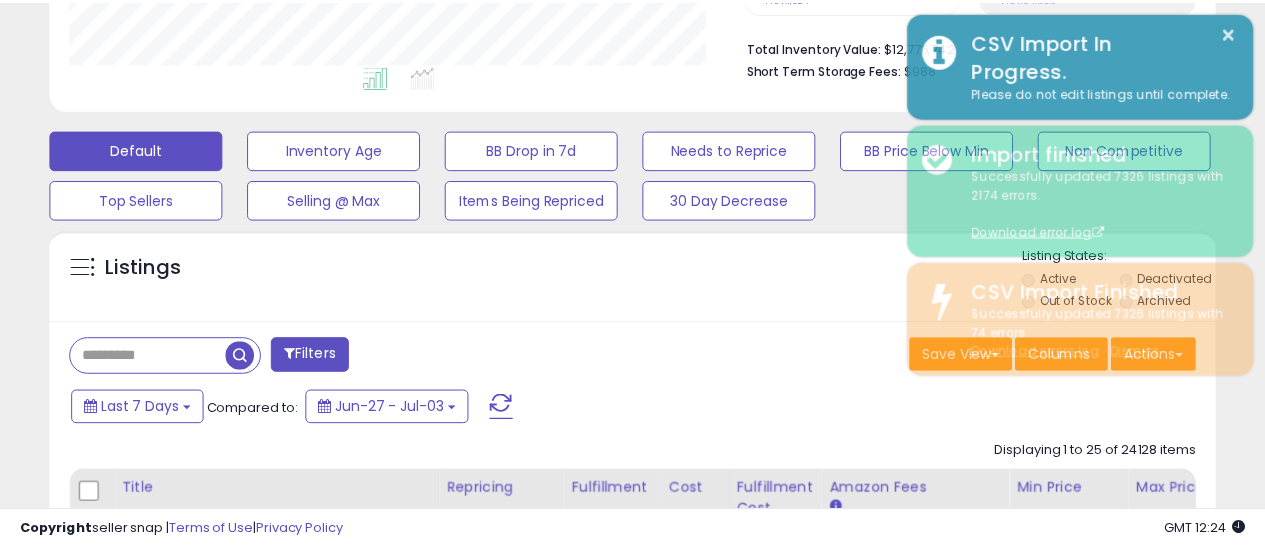 scroll, scrollTop: 410, scrollLeft: 674, axis: both 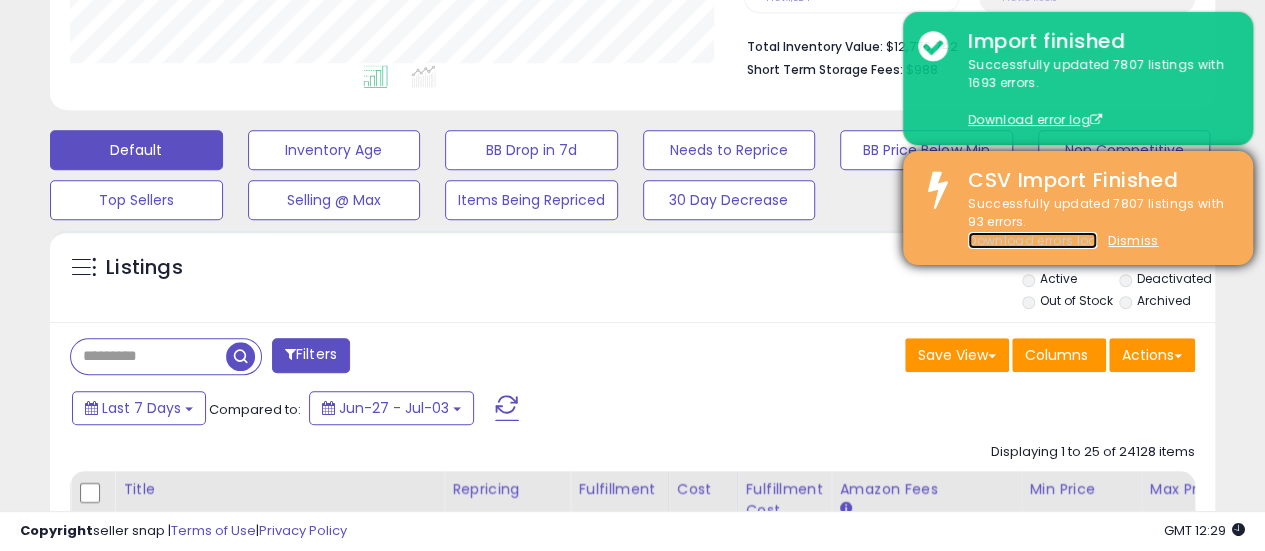 click on "Download errors log" at bounding box center [1032, 240] 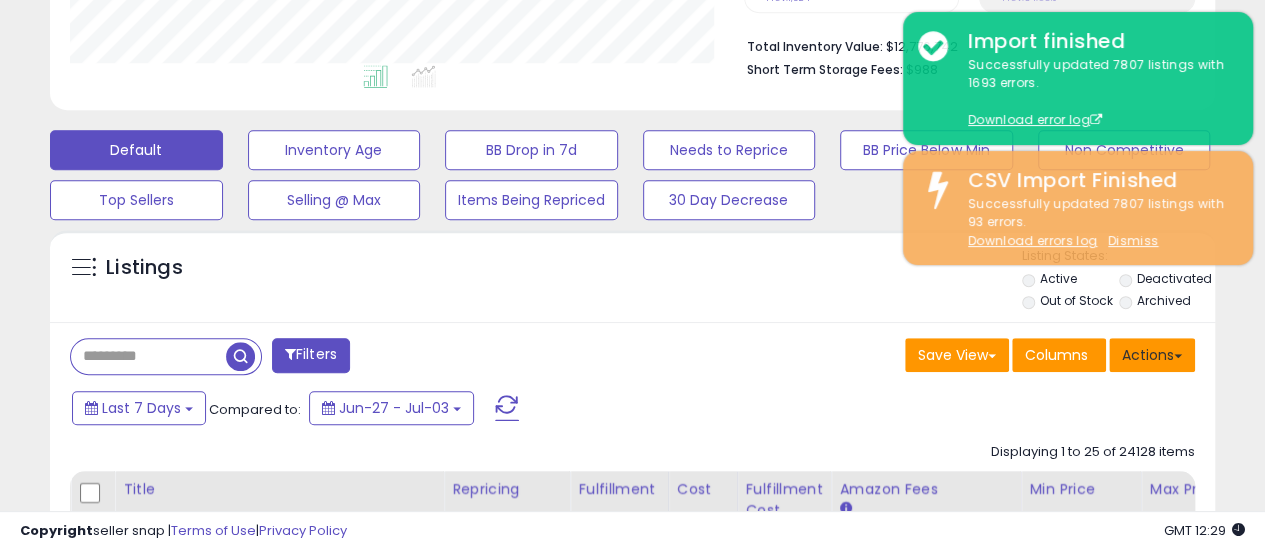 click at bounding box center (1178, 356) 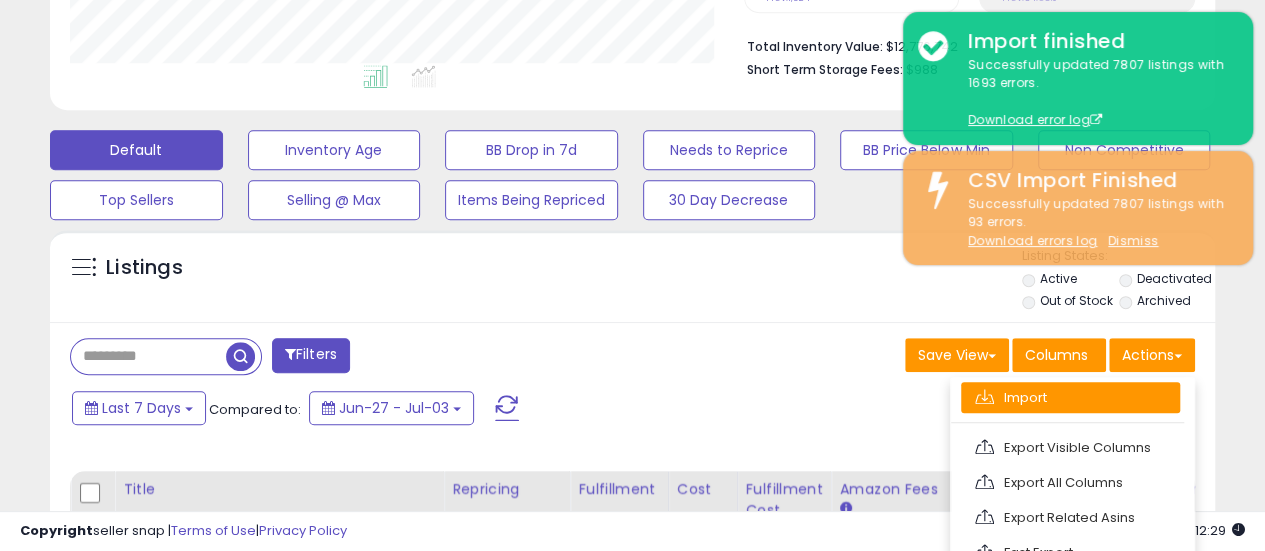 click on "Import" at bounding box center [1070, 397] 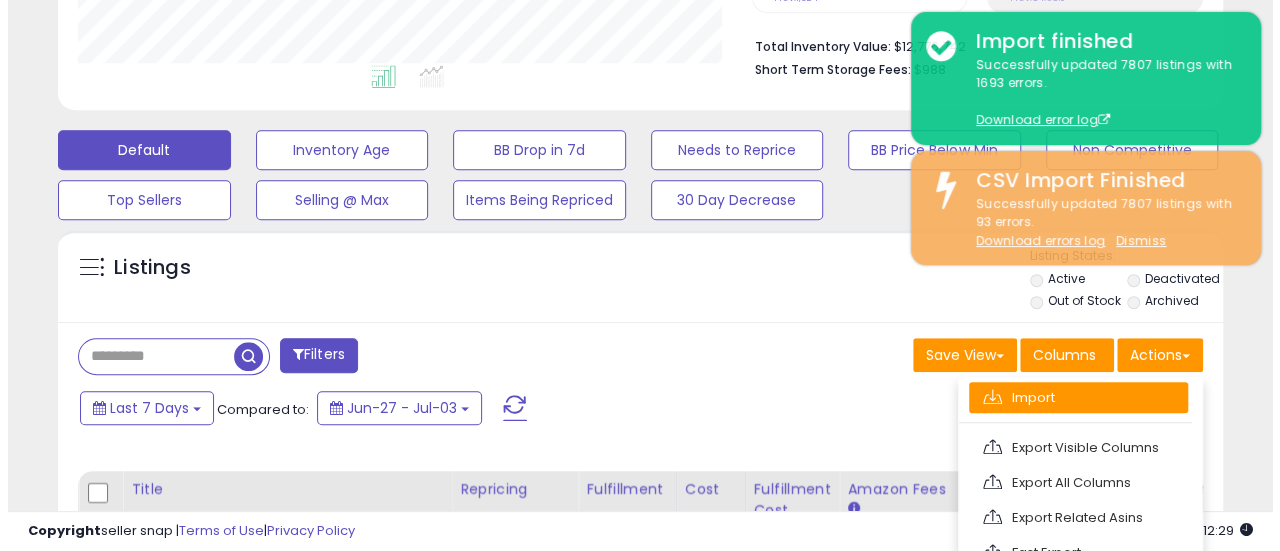 scroll, scrollTop: 999590, scrollLeft: 999317, axis: both 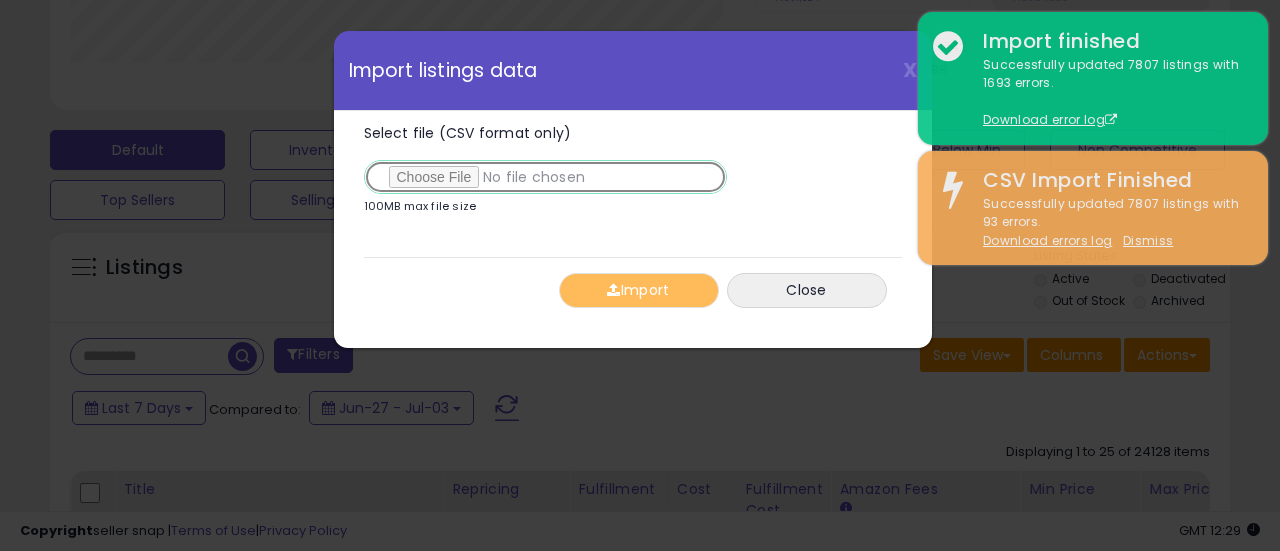 click on "Select file (CSV format only)" at bounding box center (545, 177) 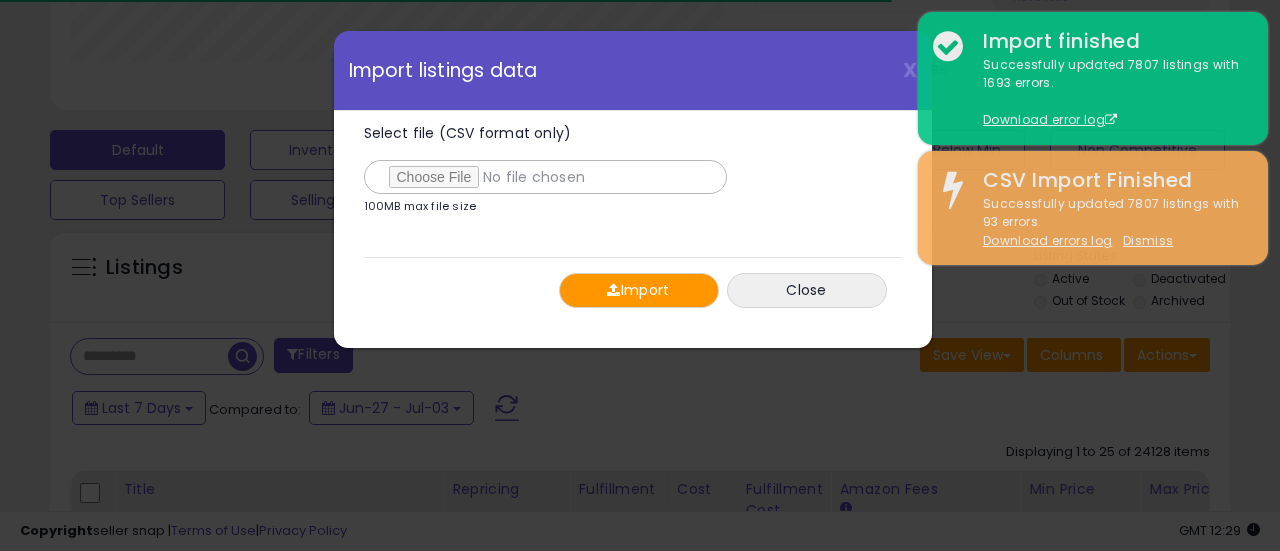 click on "Import" at bounding box center [639, 290] 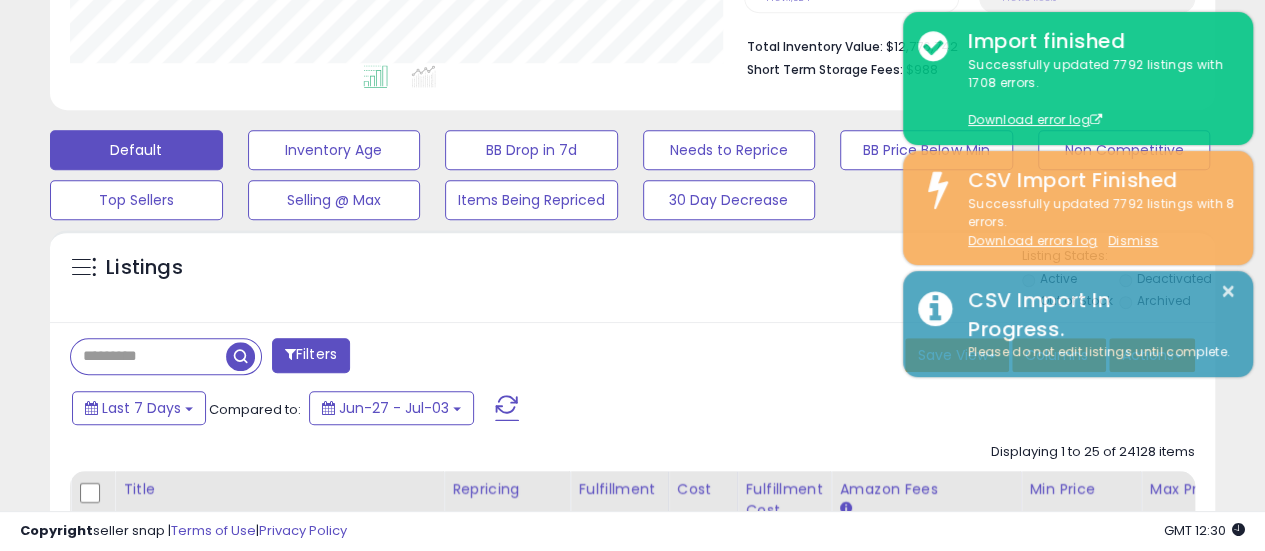 scroll, scrollTop: 410, scrollLeft: 674, axis: both 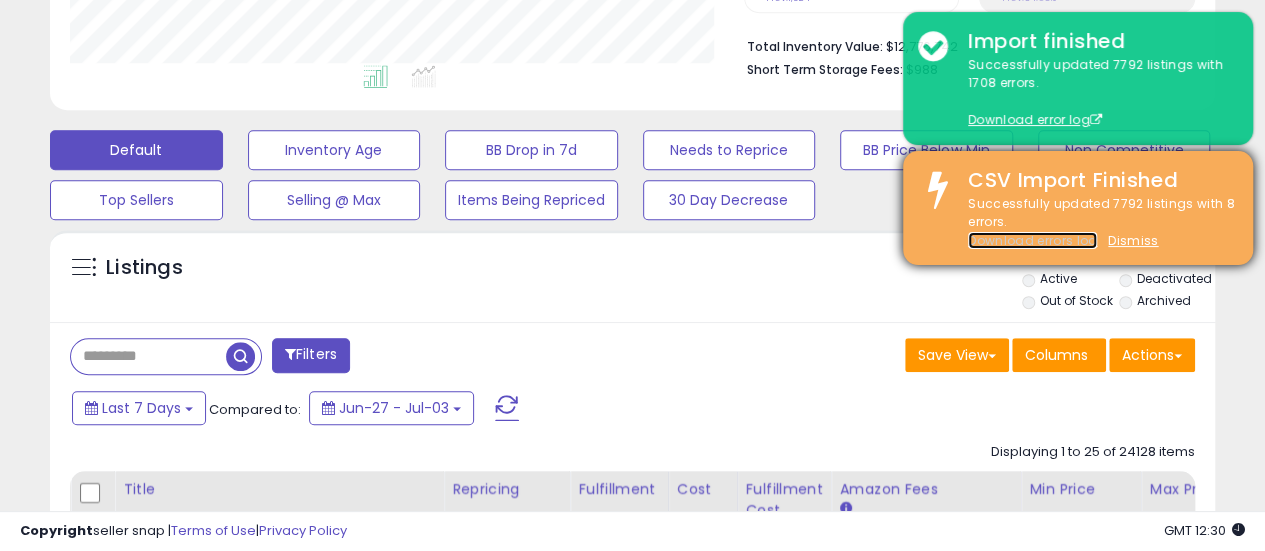 click on "Download errors log" at bounding box center [1032, 240] 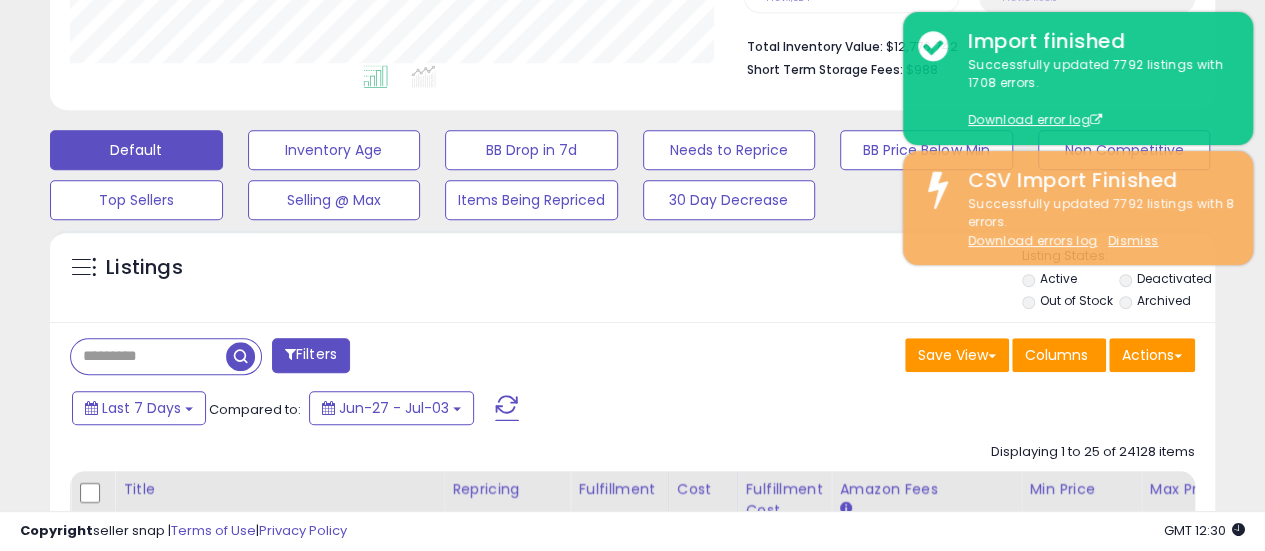 drag, startPoint x: 1256, startPoint y: 333, endPoint x: 1246, endPoint y: 335, distance: 10.198039 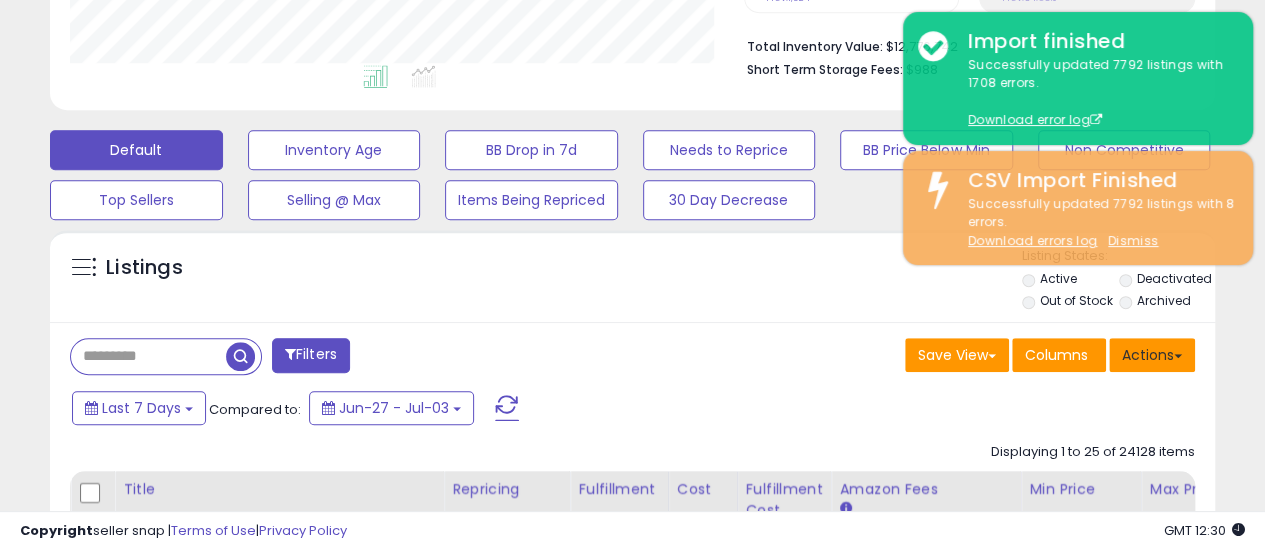 click on "Actions" at bounding box center [1152, 355] 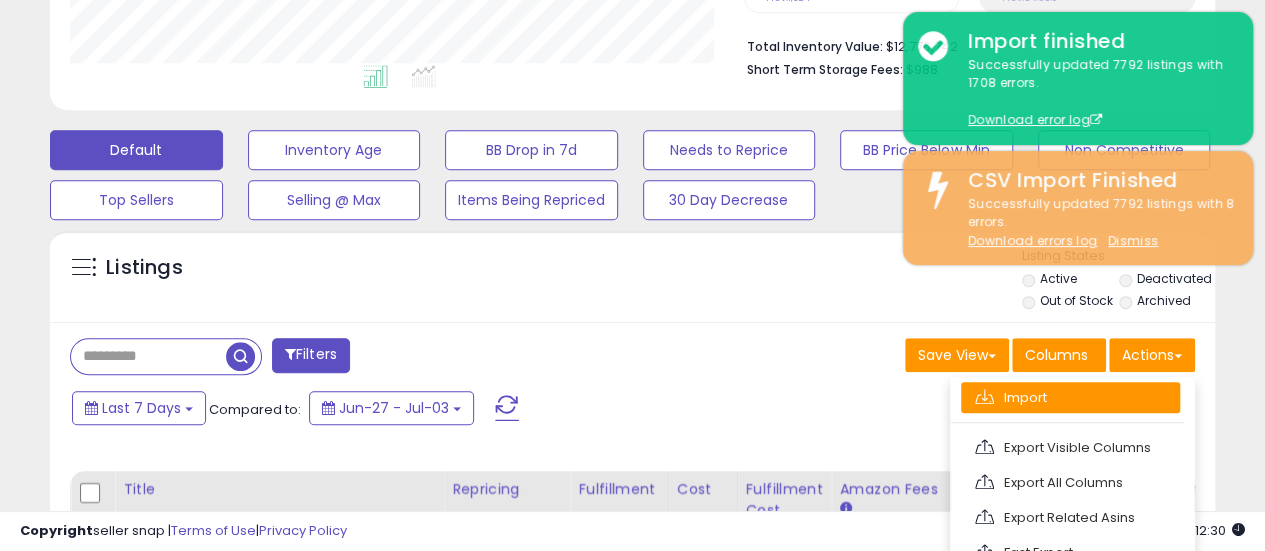 click on "Import" at bounding box center [1070, 397] 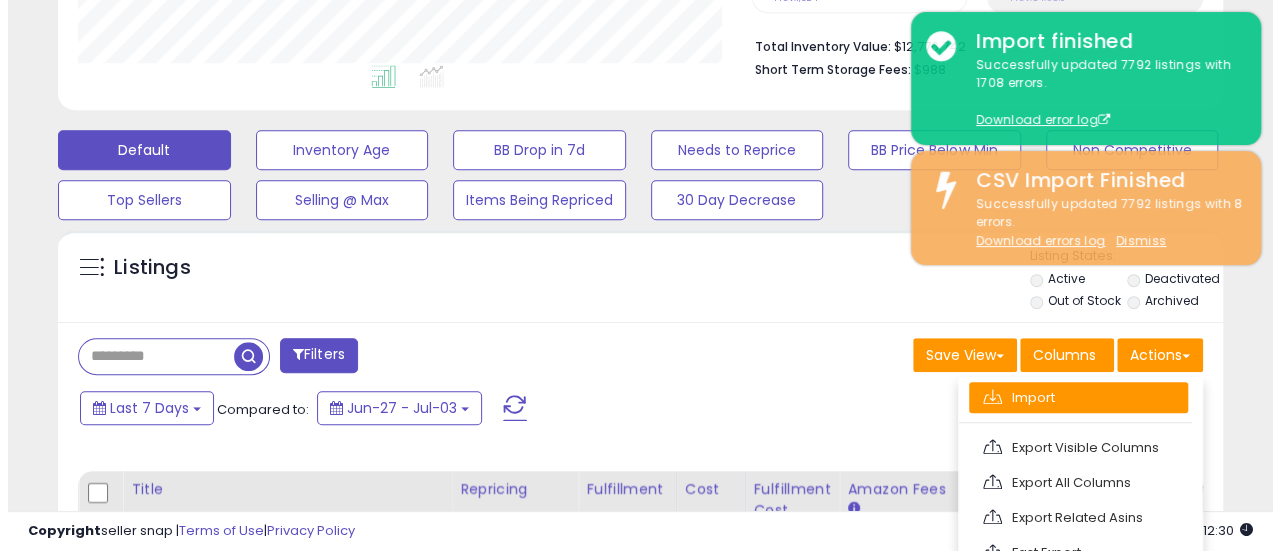 scroll, scrollTop: 999590, scrollLeft: 999317, axis: both 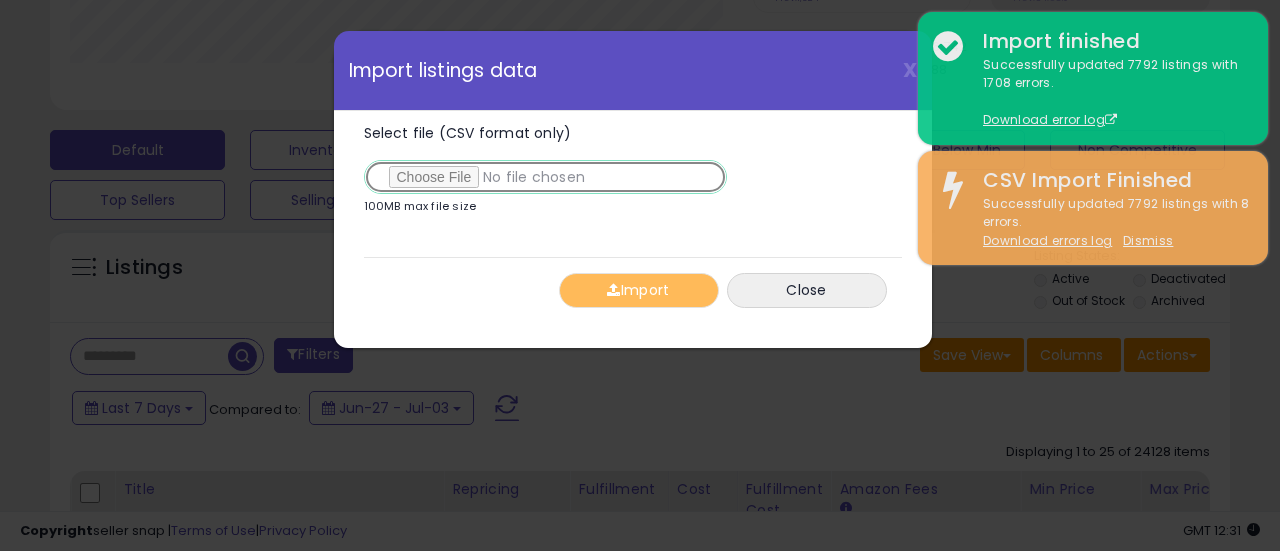 click on "Select file (CSV format only)" at bounding box center [545, 177] 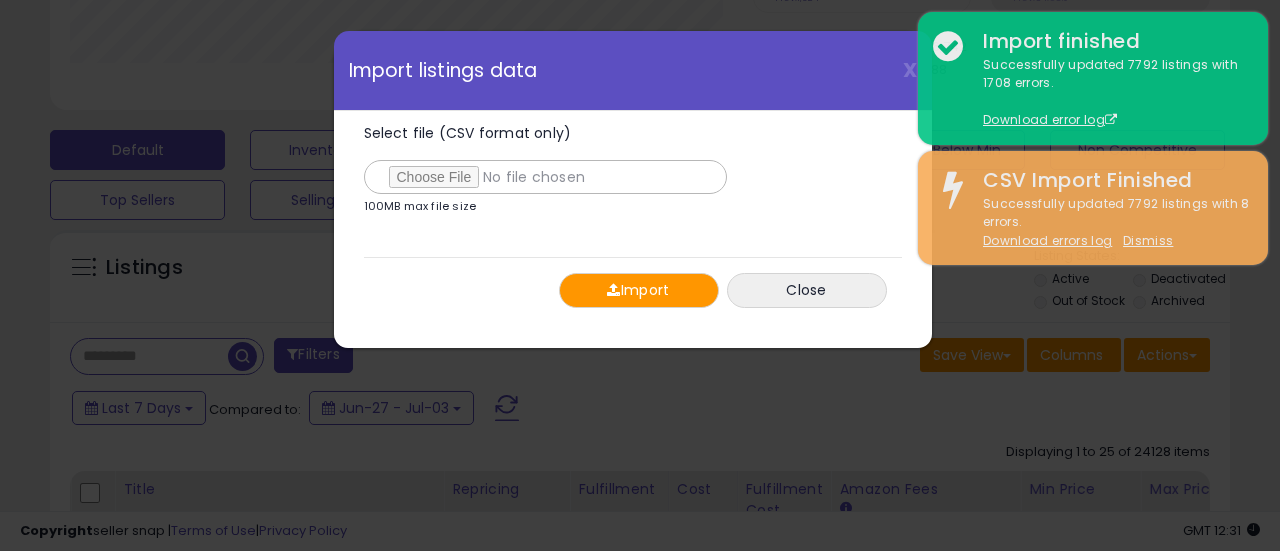 click on "Import" at bounding box center (639, 290) 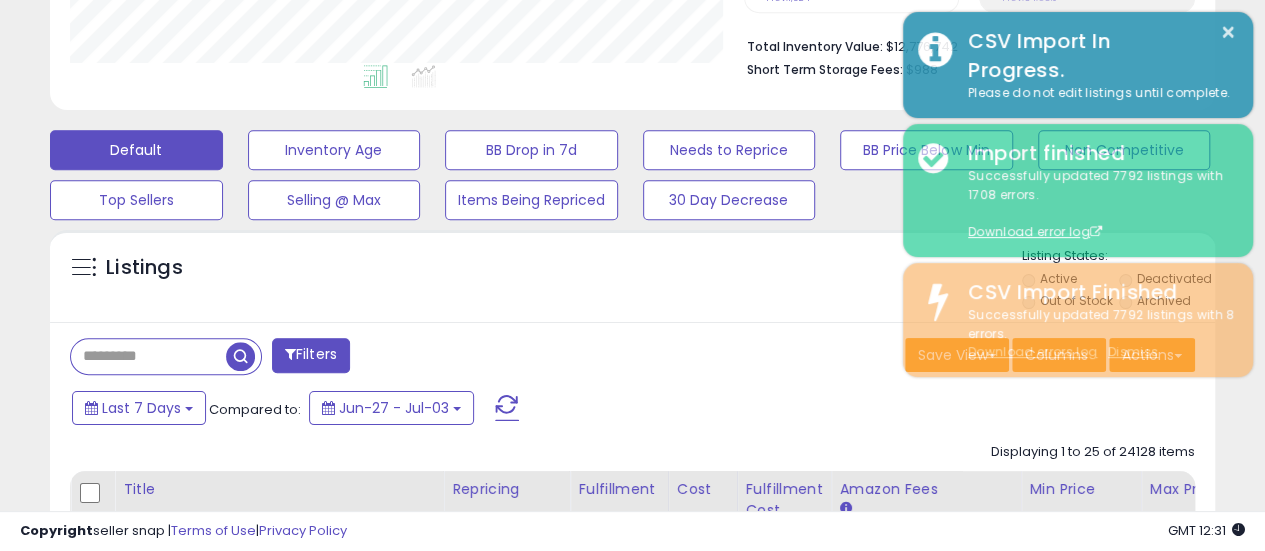 scroll, scrollTop: 410, scrollLeft: 674, axis: both 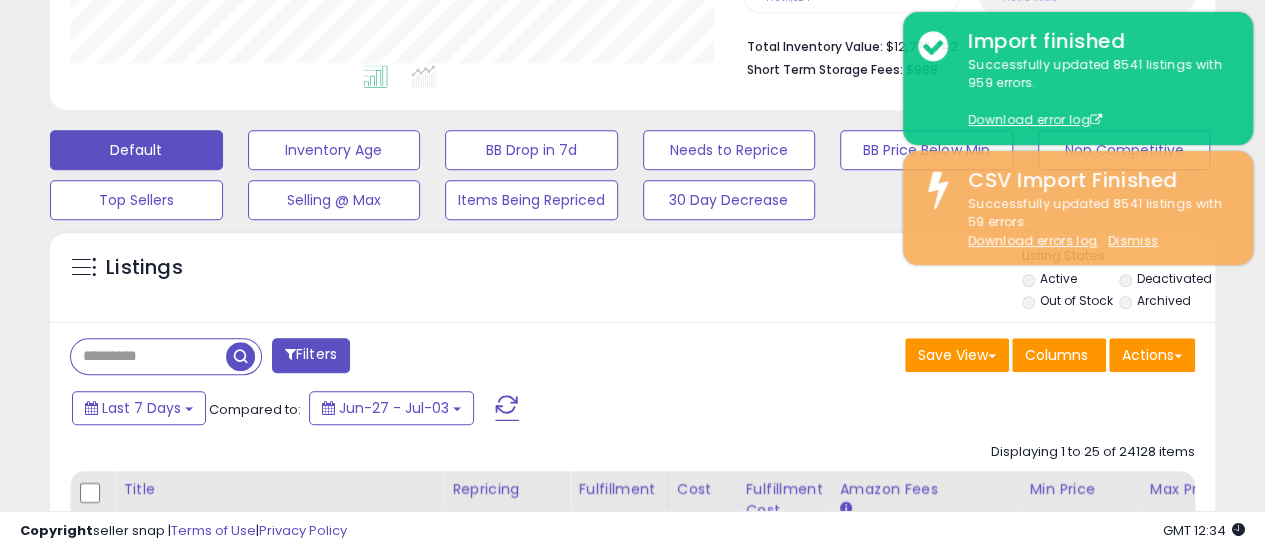 click on "**********" at bounding box center [632, 2282] 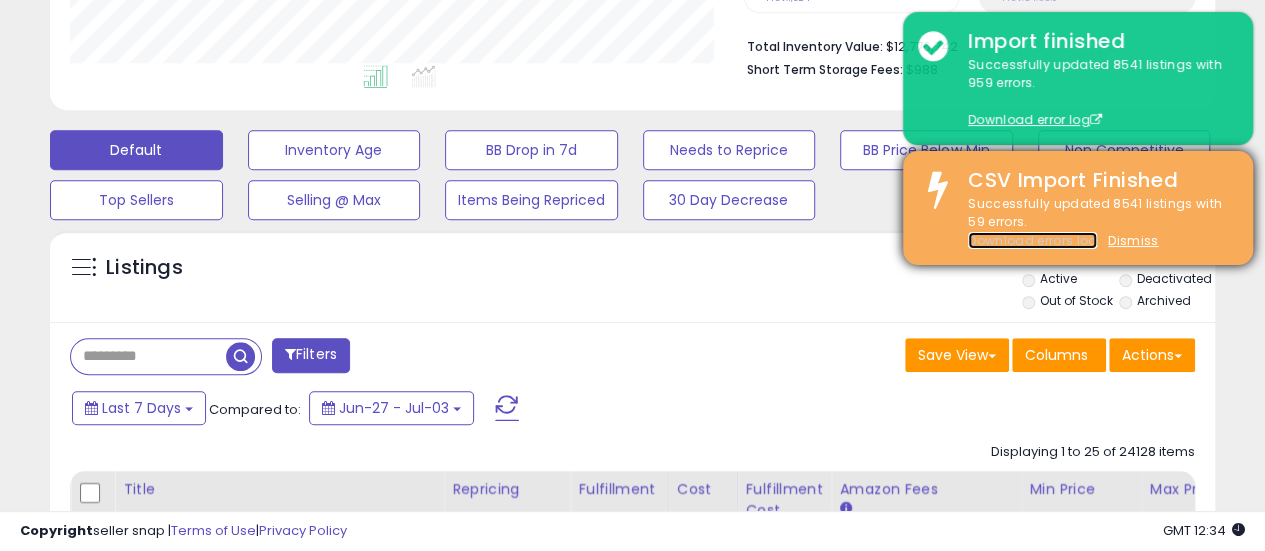 click on "Download errors log" at bounding box center [1032, 240] 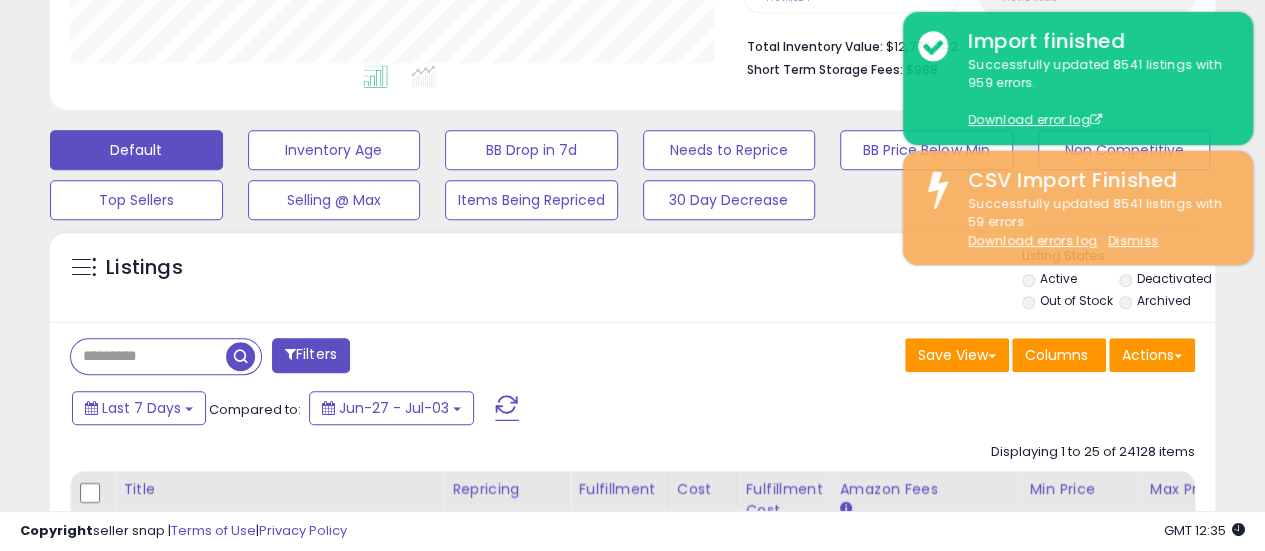 click on "**********" at bounding box center (632, 2282) 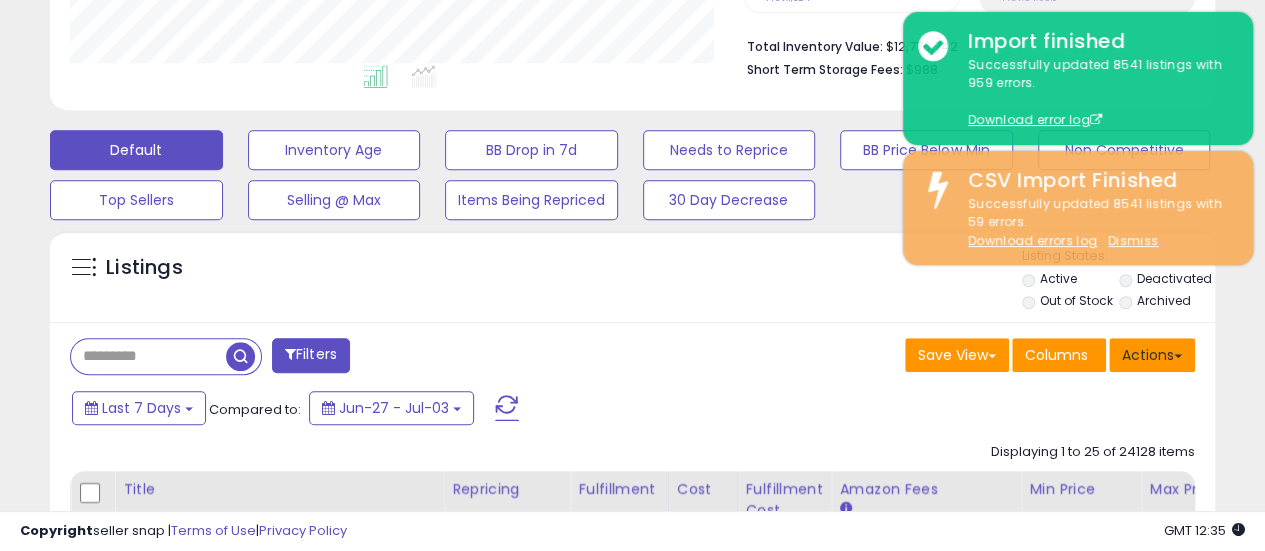 click on "Actions" at bounding box center [1152, 355] 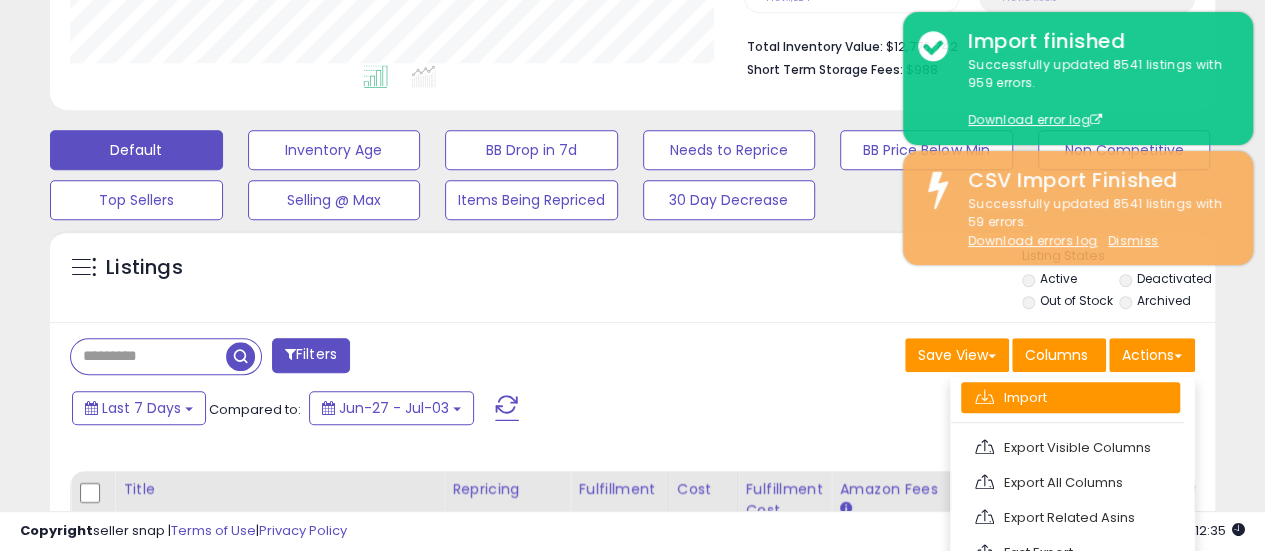 click on "Import" at bounding box center [1070, 397] 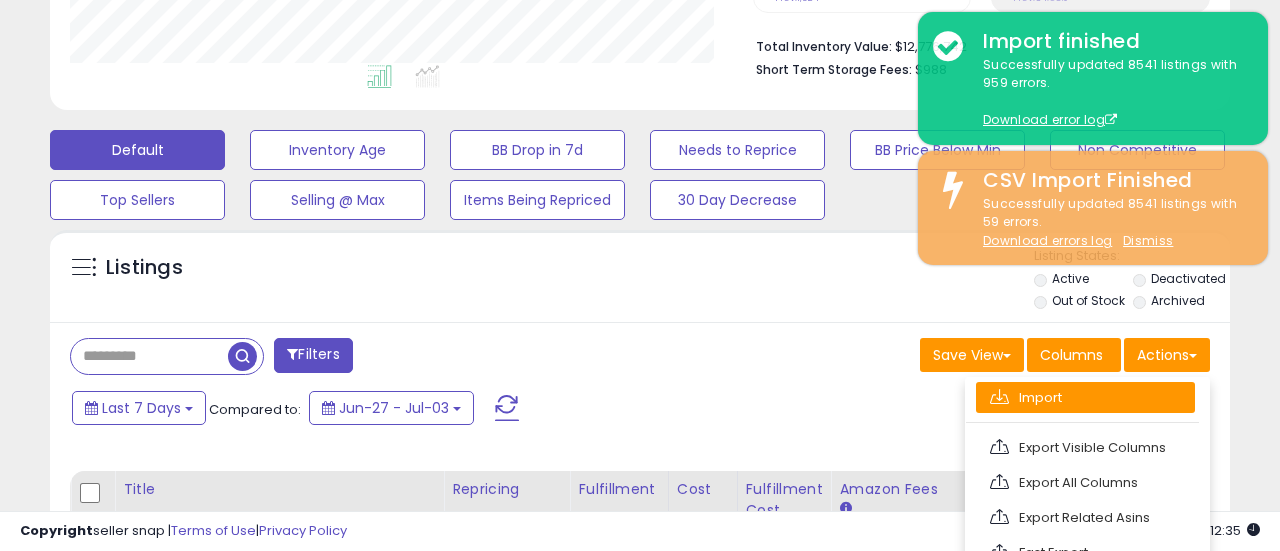 scroll, scrollTop: 999590, scrollLeft: 999317, axis: both 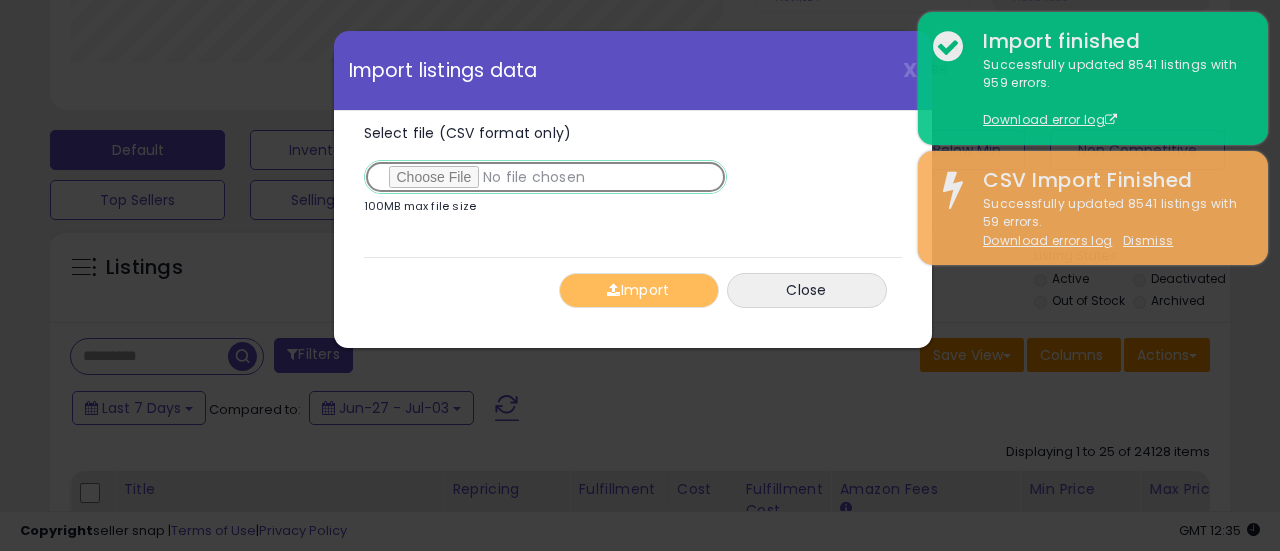 click on "Select file (CSV format only)" at bounding box center [545, 177] 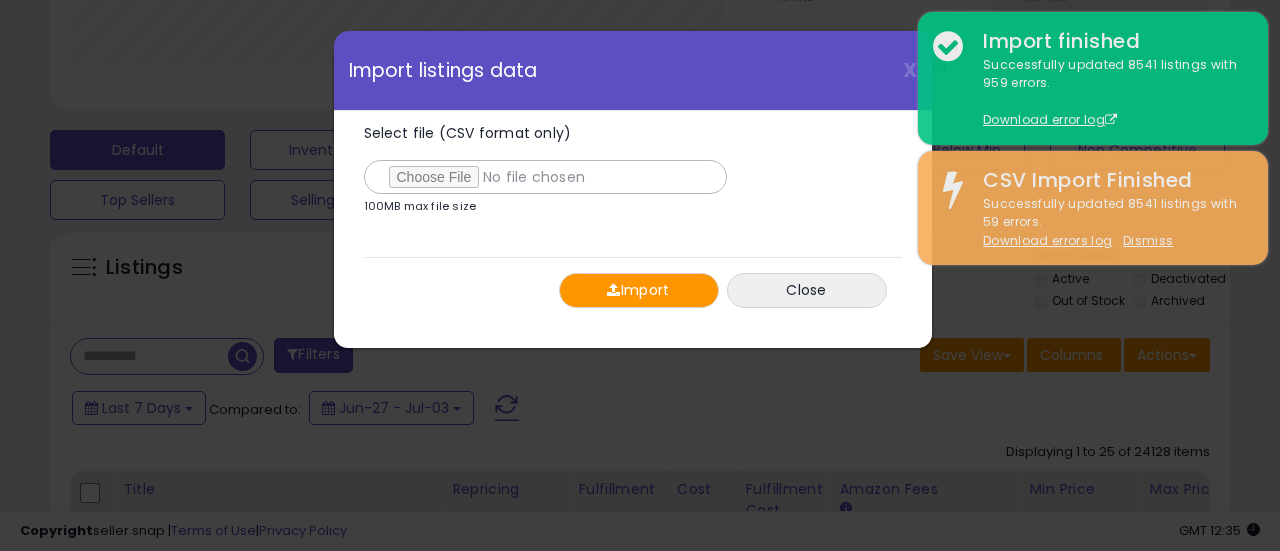 click on "Import" at bounding box center [639, 290] 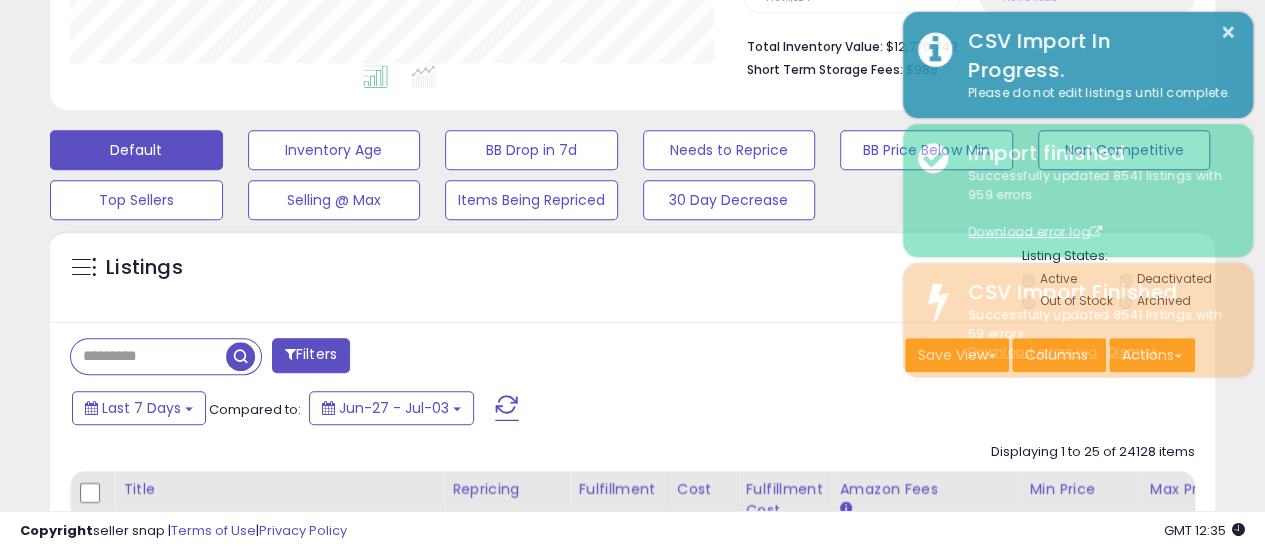 scroll, scrollTop: 410, scrollLeft: 674, axis: both 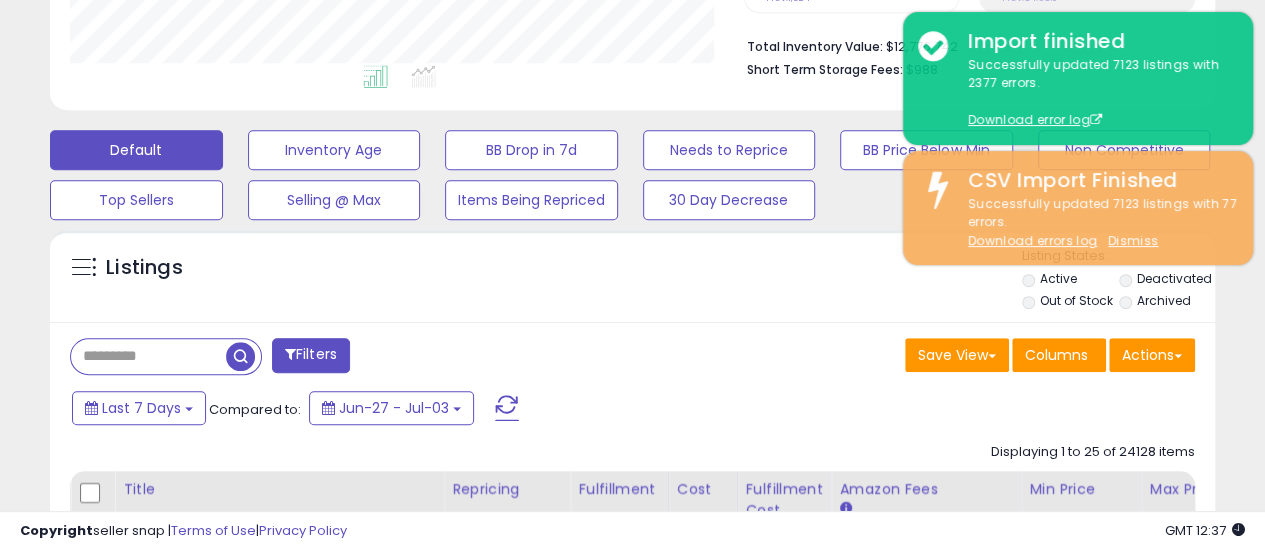 click on "**********" at bounding box center (632, 2282) 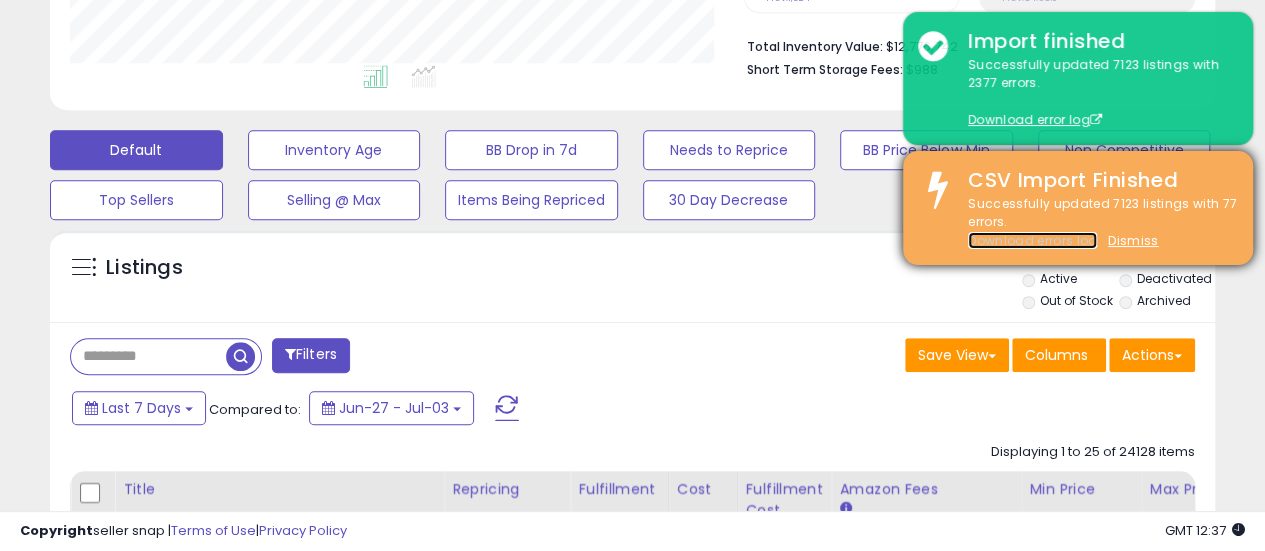 click on "Download errors log" at bounding box center (1032, 240) 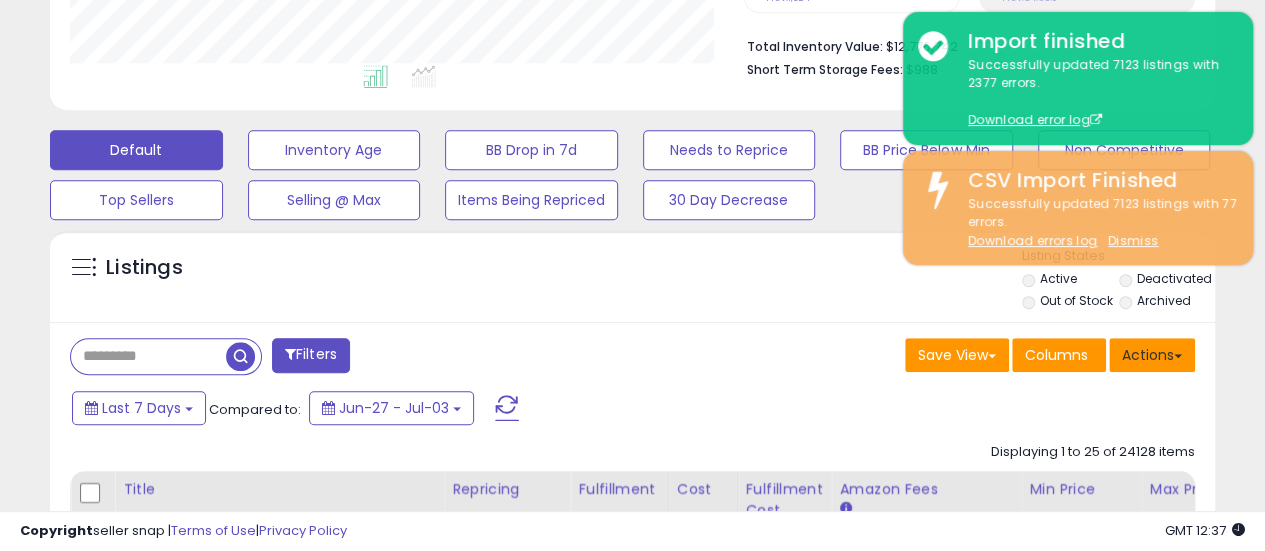 click on "Actions" at bounding box center [1152, 355] 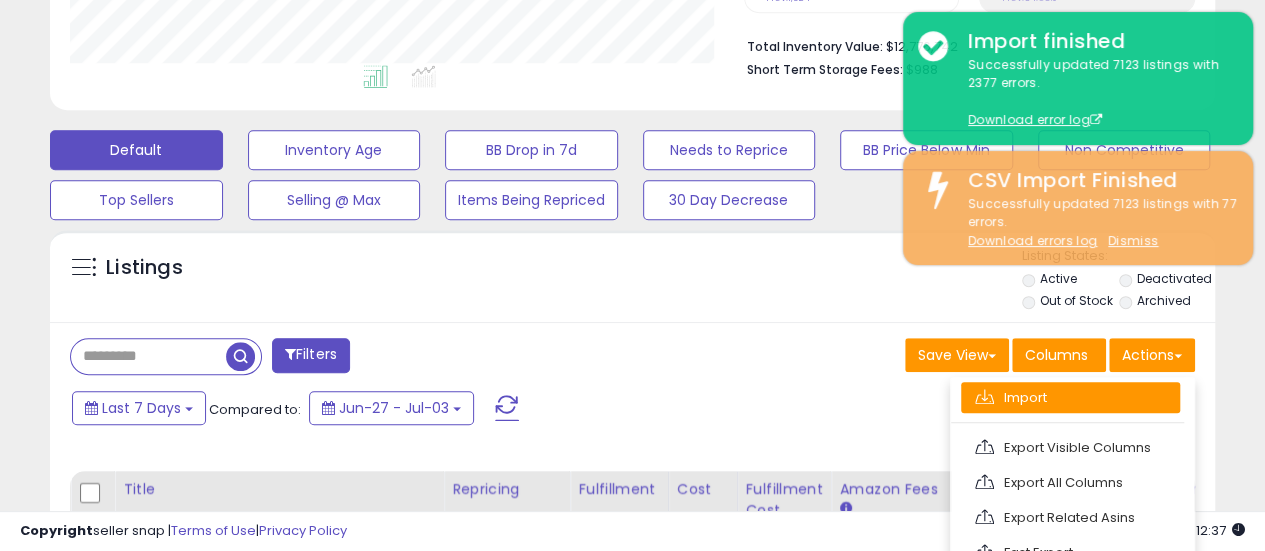 click on "Import" at bounding box center (1070, 397) 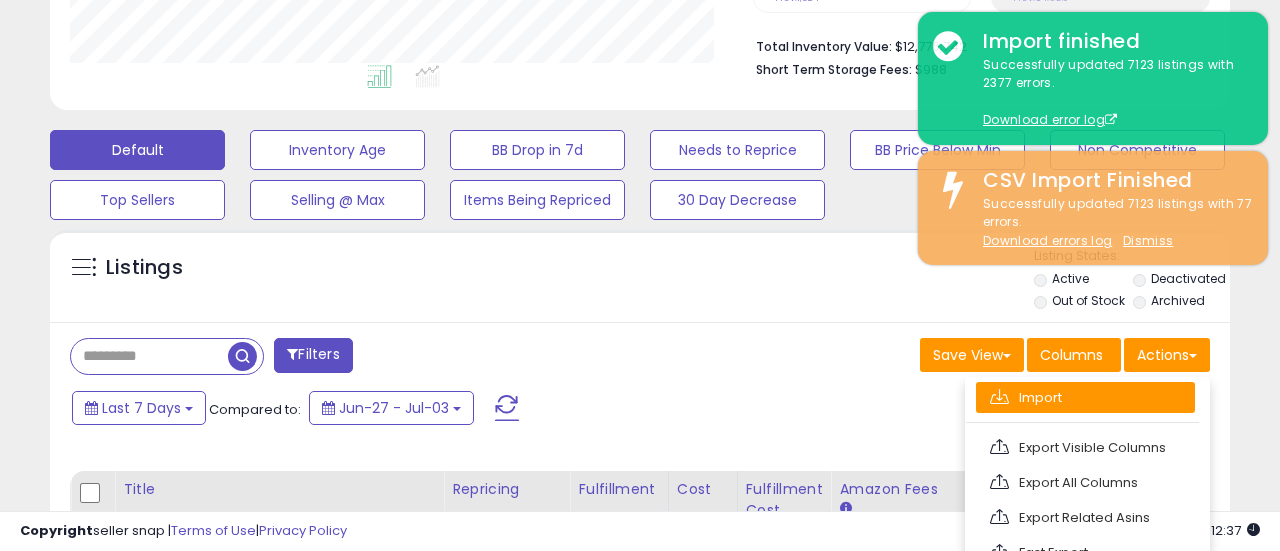scroll, scrollTop: 999590, scrollLeft: 999317, axis: both 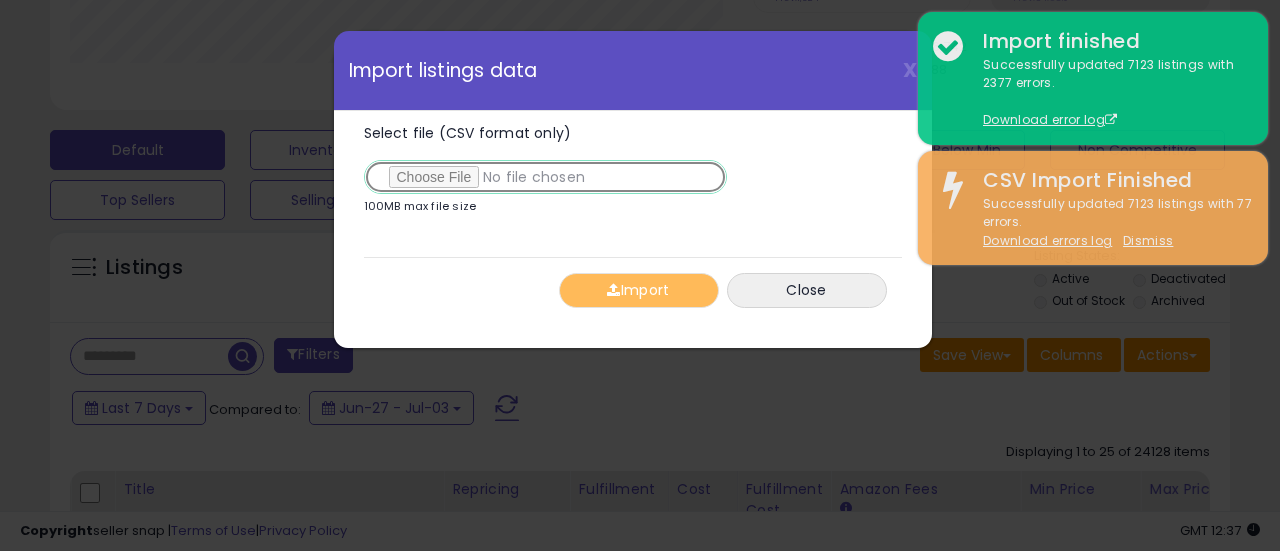 click on "Select file (CSV format only)" at bounding box center (545, 177) 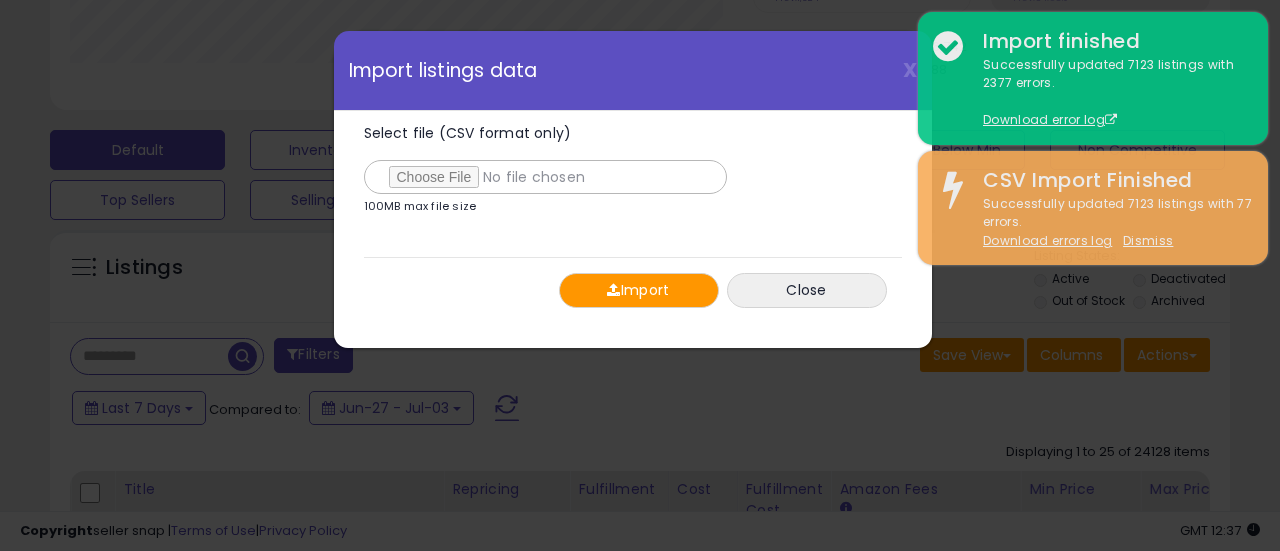 click on "Import" at bounding box center [639, 290] 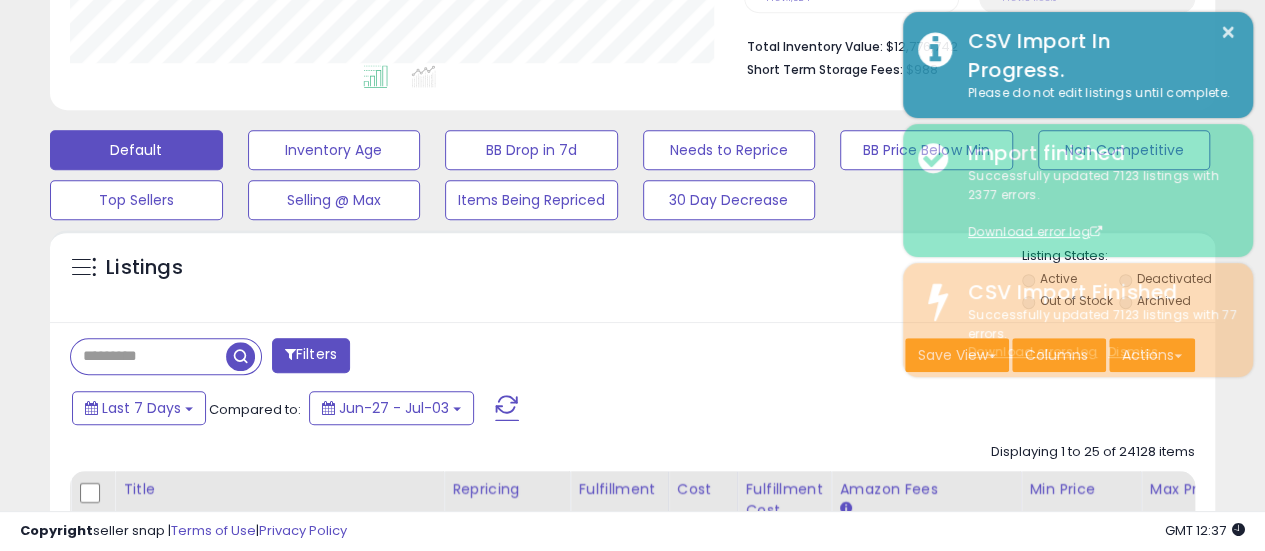 scroll, scrollTop: 410, scrollLeft: 674, axis: both 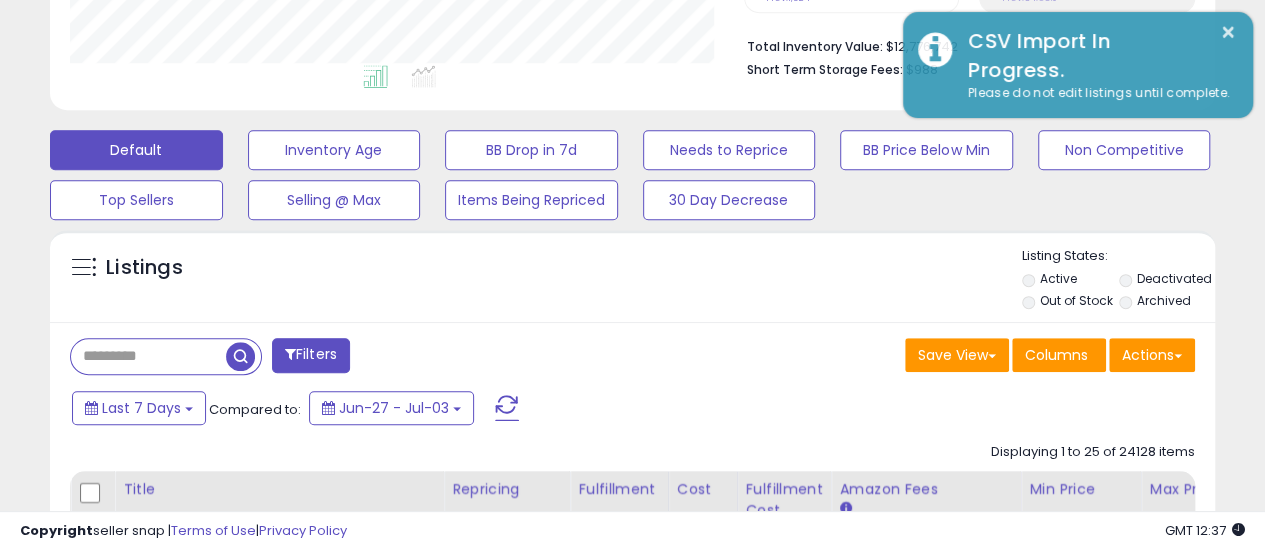 click on "Displaying 1 to 25 of 24128 items
Title
Repricing" 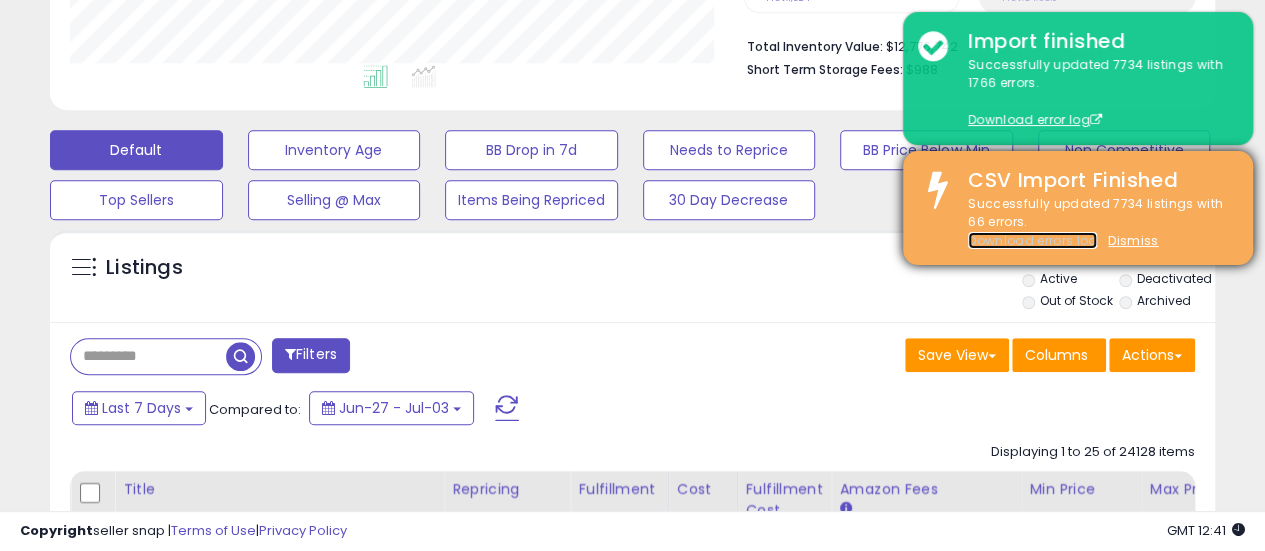 click on "Download errors log" at bounding box center [1032, 240] 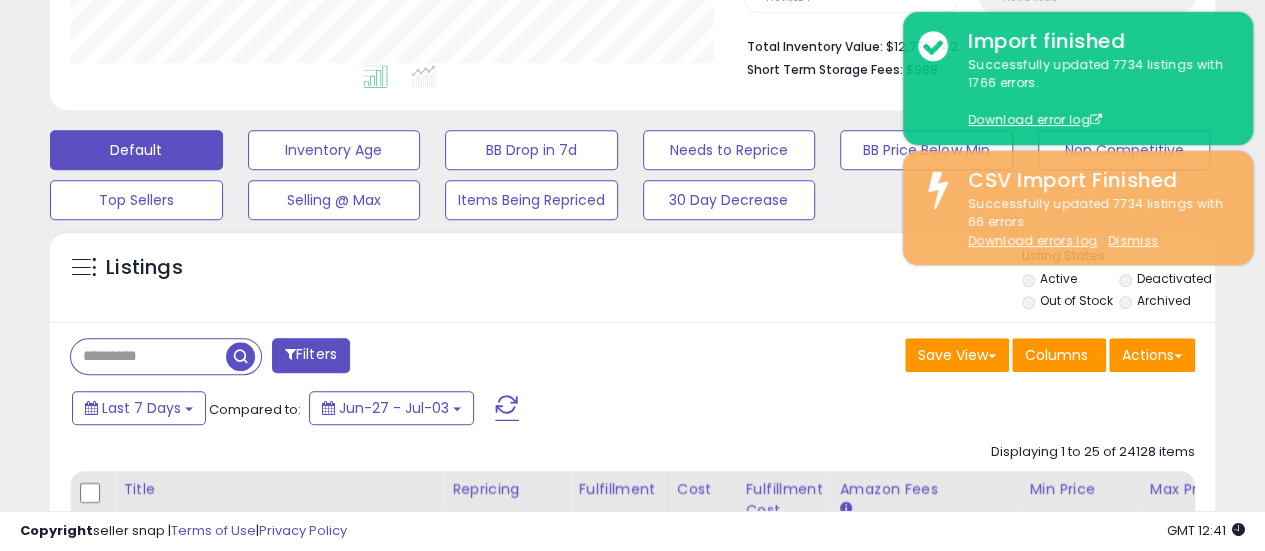click on "**********" at bounding box center (632, 2282) 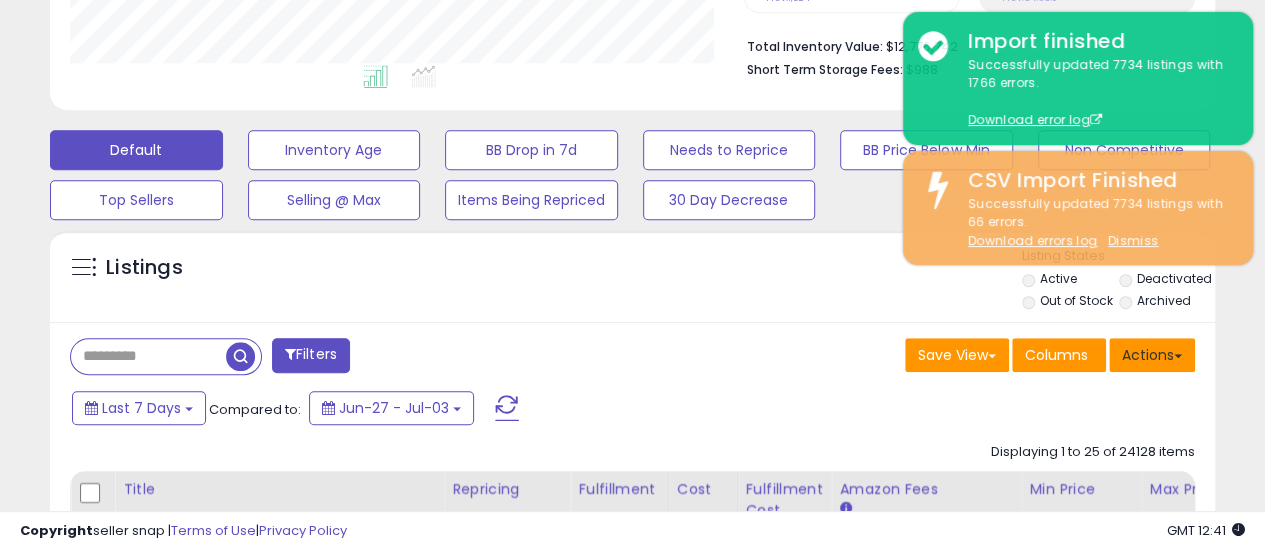 click on "Actions" at bounding box center [1152, 355] 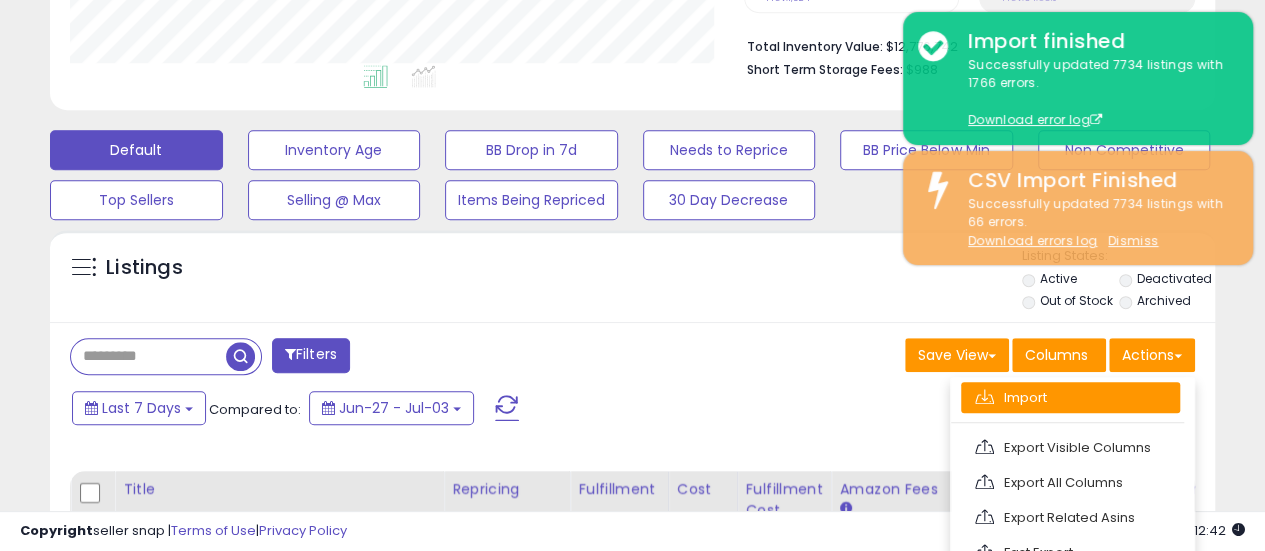 click on "Import" at bounding box center [1070, 397] 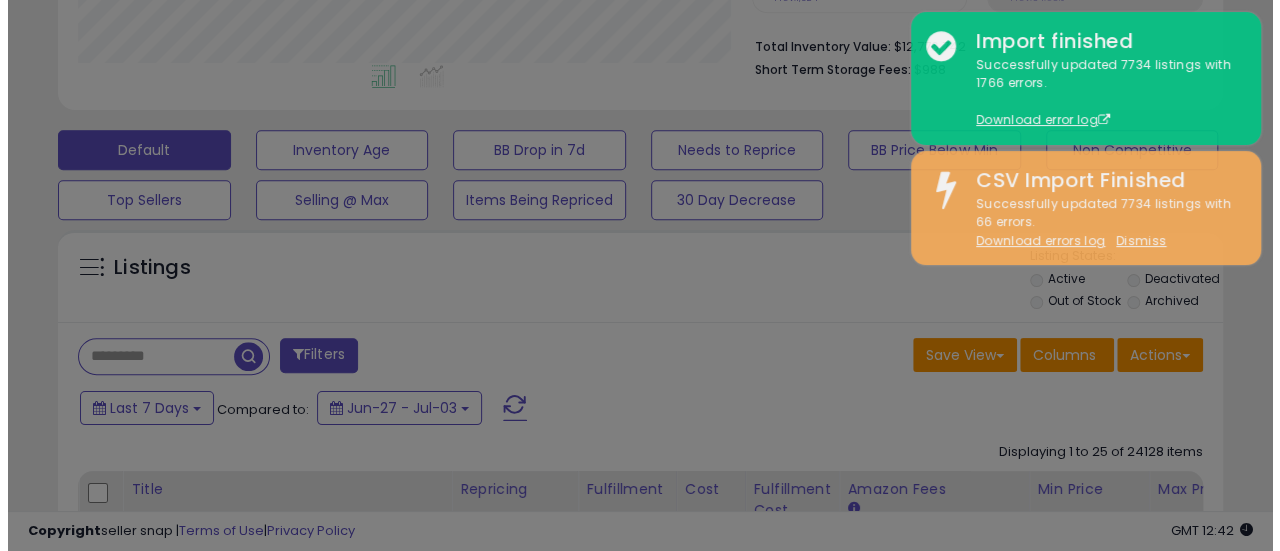 scroll, scrollTop: 999590, scrollLeft: 999317, axis: both 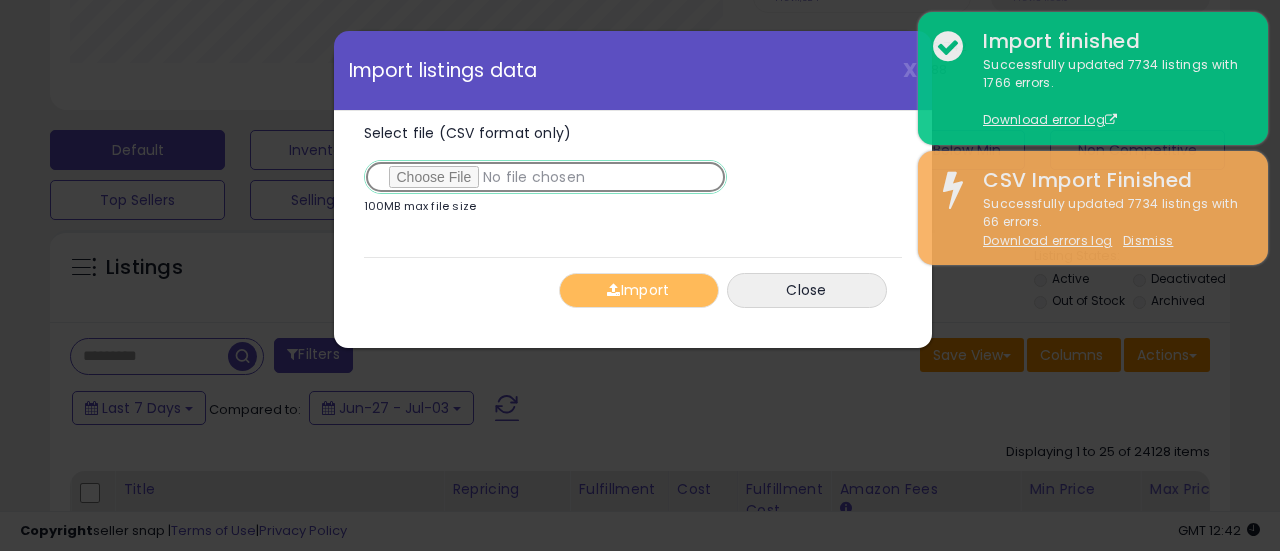 click on "Select file (CSV format only)" at bounding box center (545, 177) 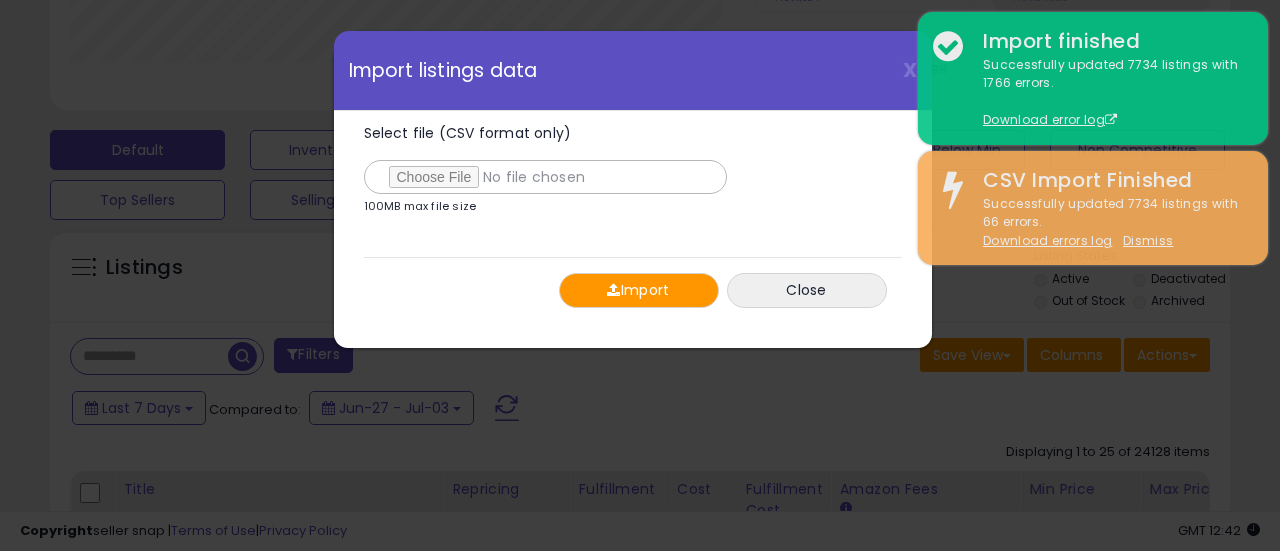 click on "Import" at bounding box center [639, 290] 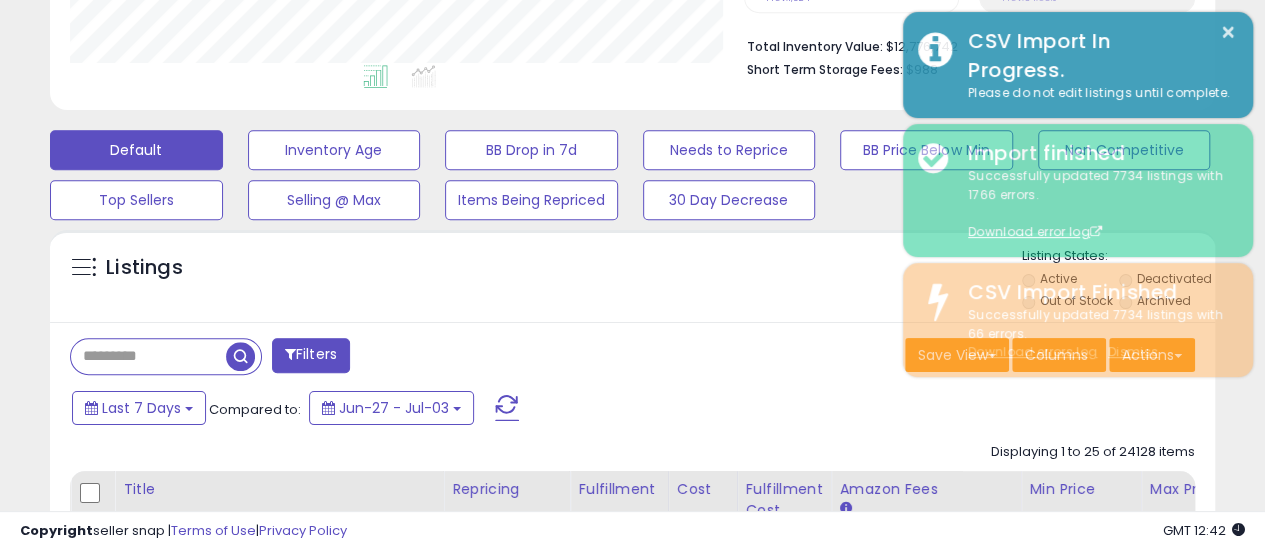 scroll, scrollTop: 410, scrollLeft: 674, axis: both 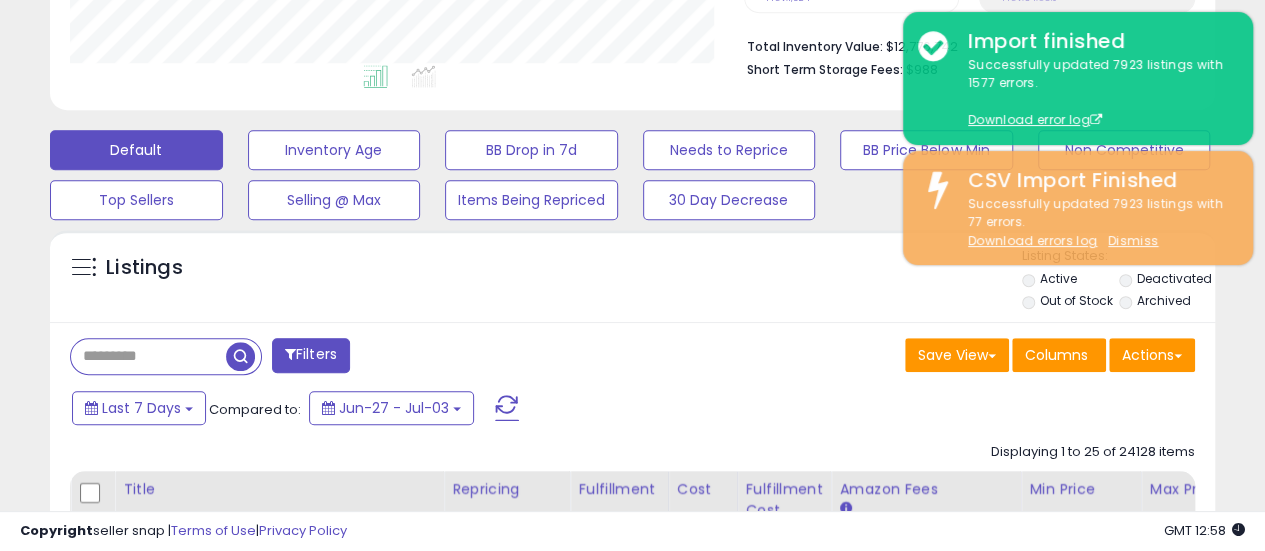 drag, startPoint x: 803, startPoint y: 440, endPoint x: 827, endPoint y: 430, distance: 26 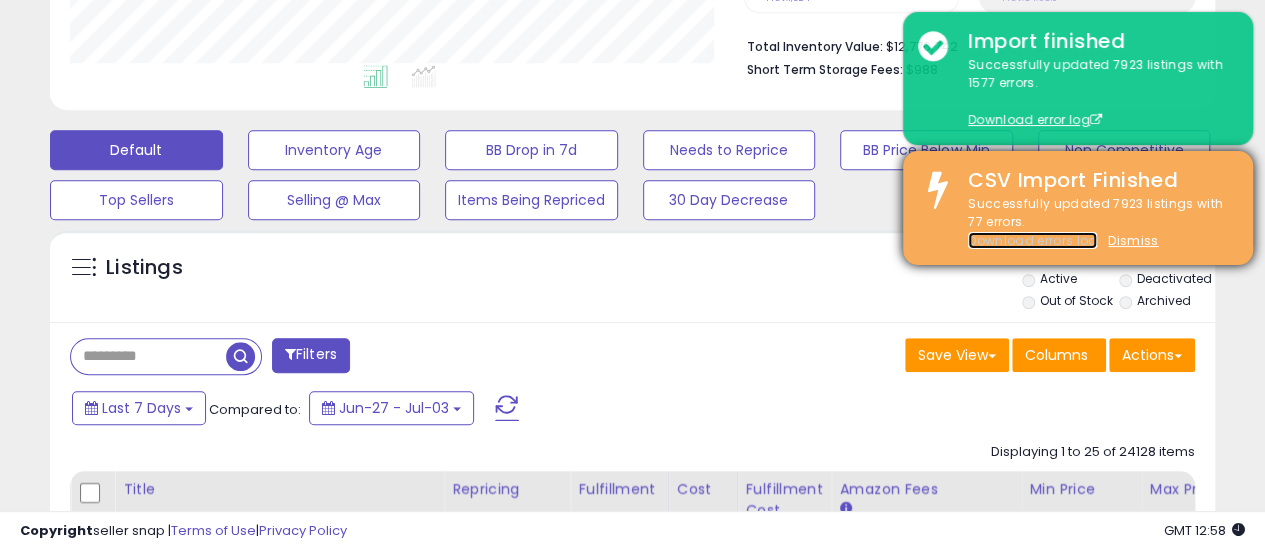 click on "Download errors log" at bounding box center [1032, 240] 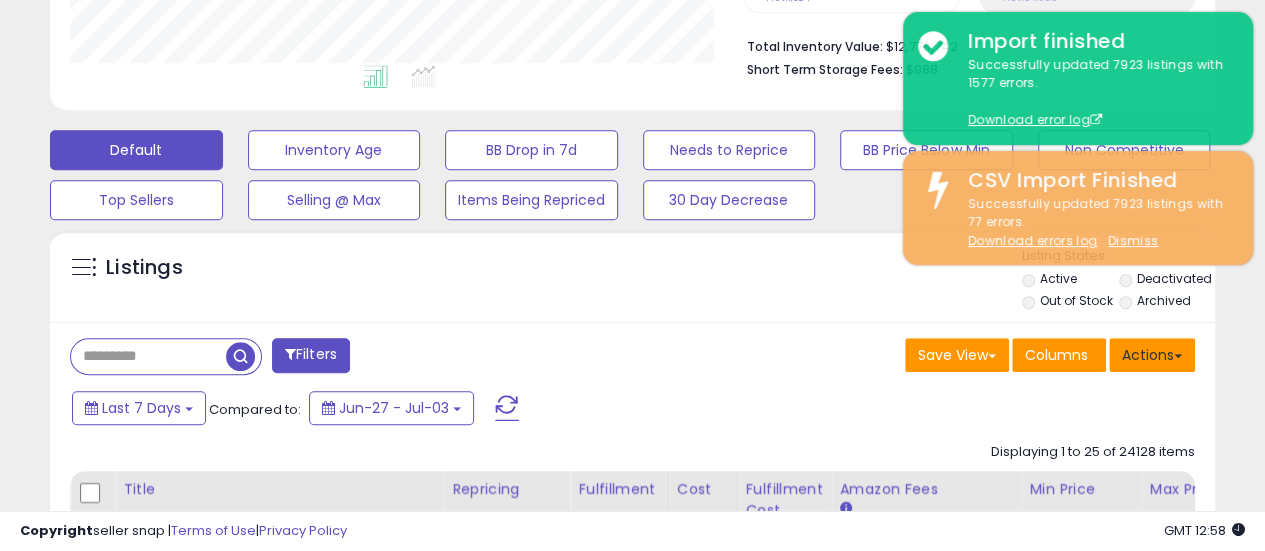 click on "Actions" at bounding box center (1152, 355) 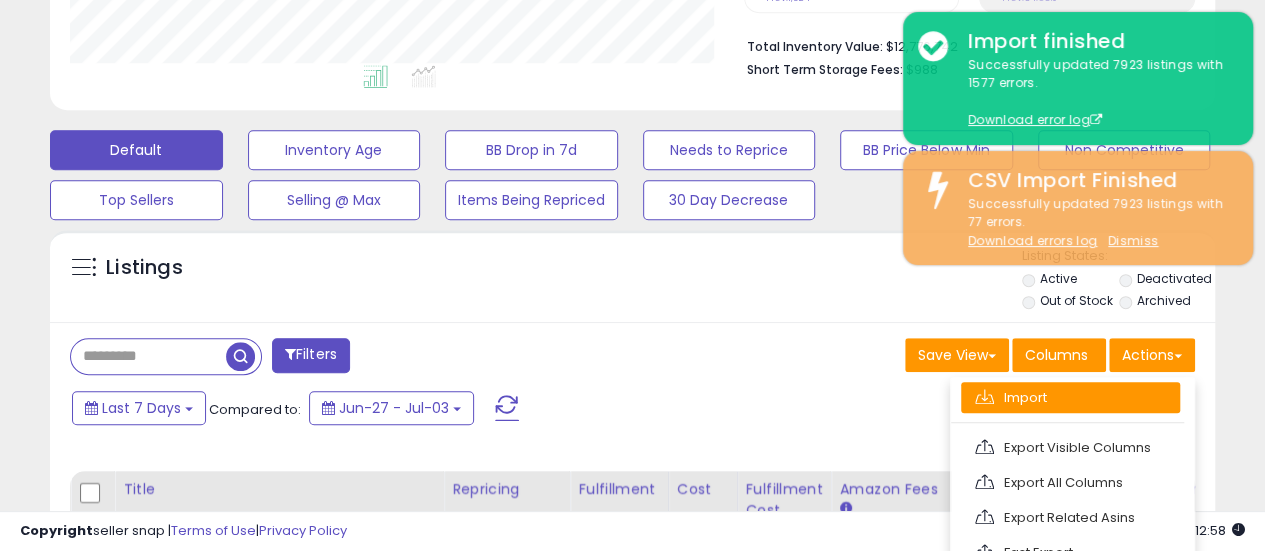 click on "Import" at bounding box center [1070, 397] 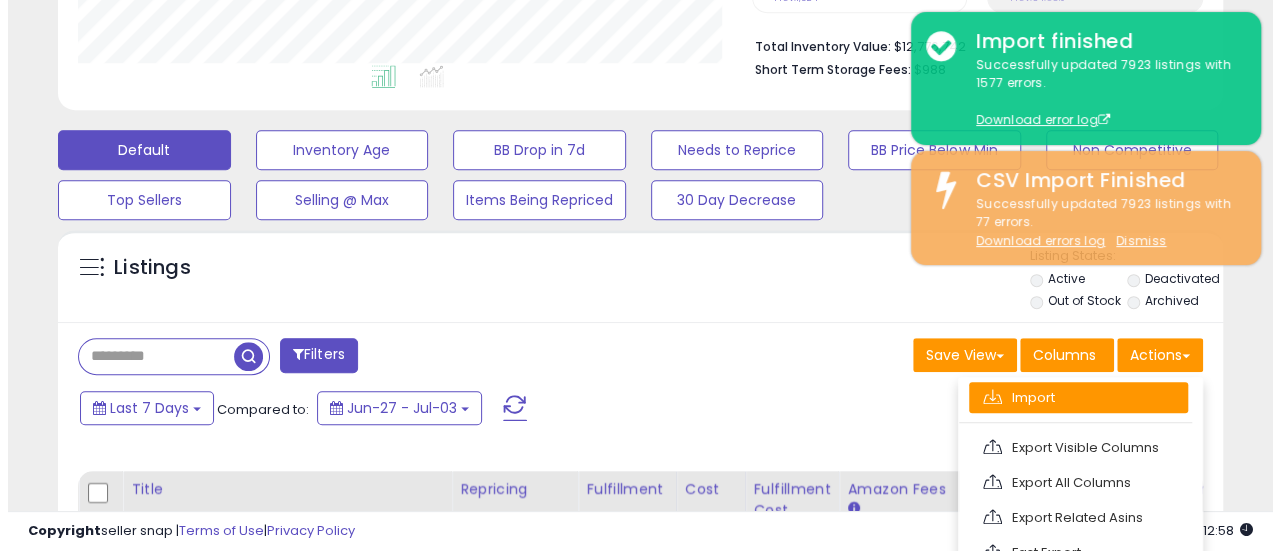 scroll, scrollTop: 999590, scrollLeft: 999317, axis: both 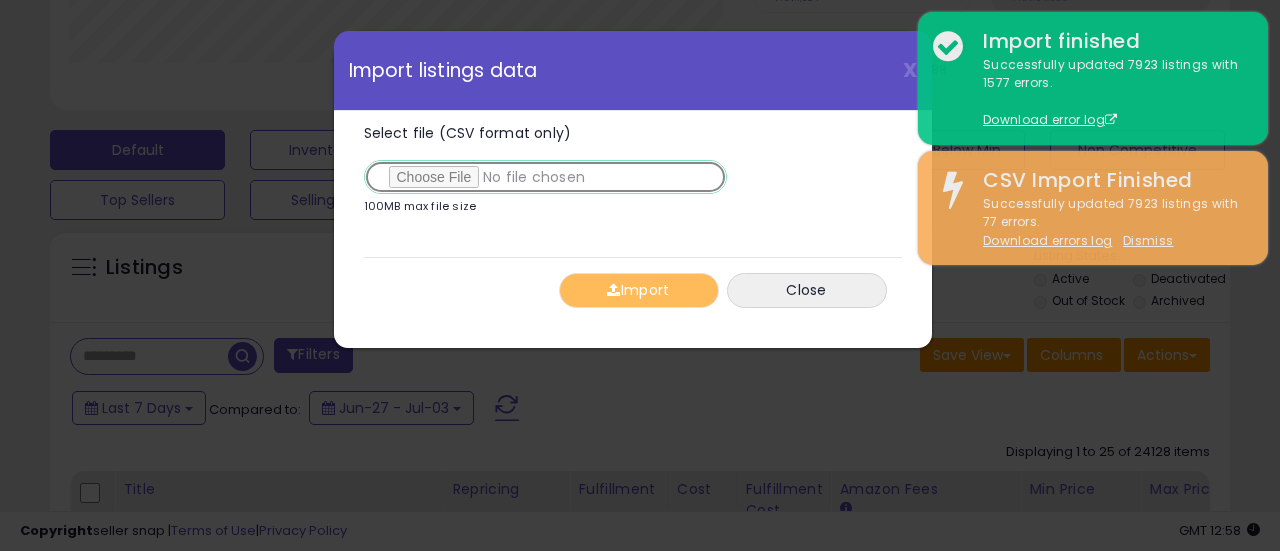 click on "Select file (CSV format only)" at bounding box center (545, 177) 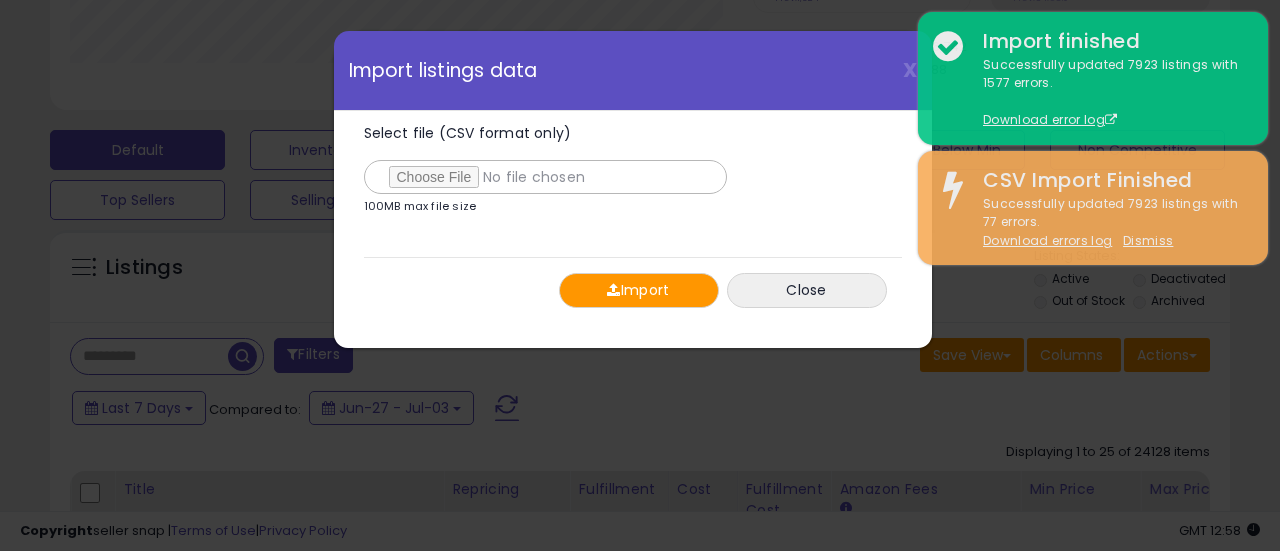 click on "Import" at bounding box center (639, 290) 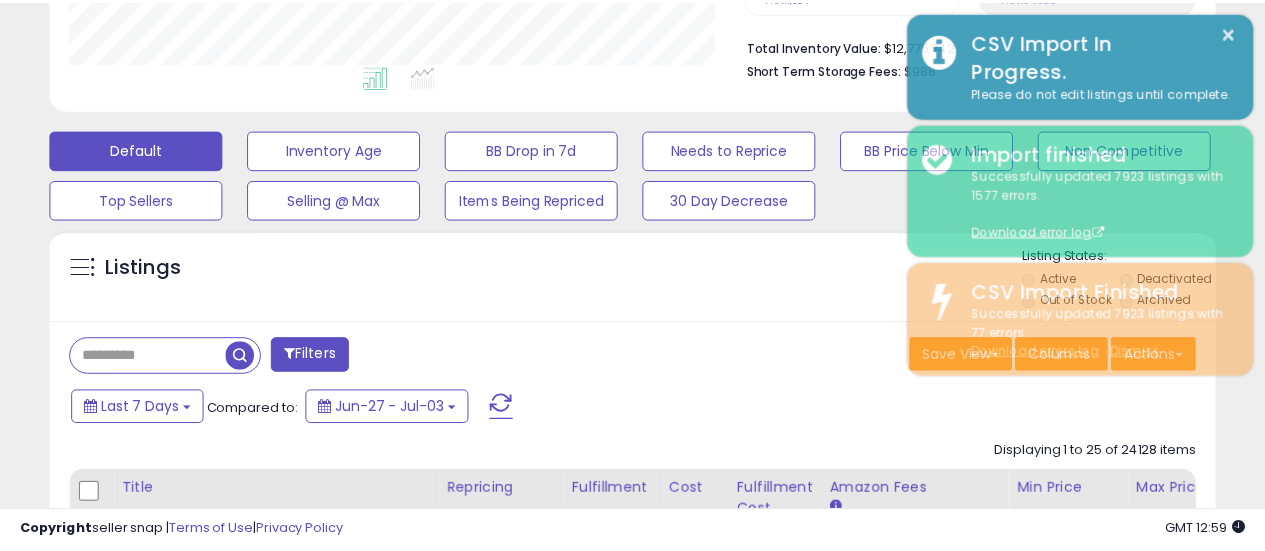 scroll, scrollTop: 410, scrollLeft: 674, axis: both 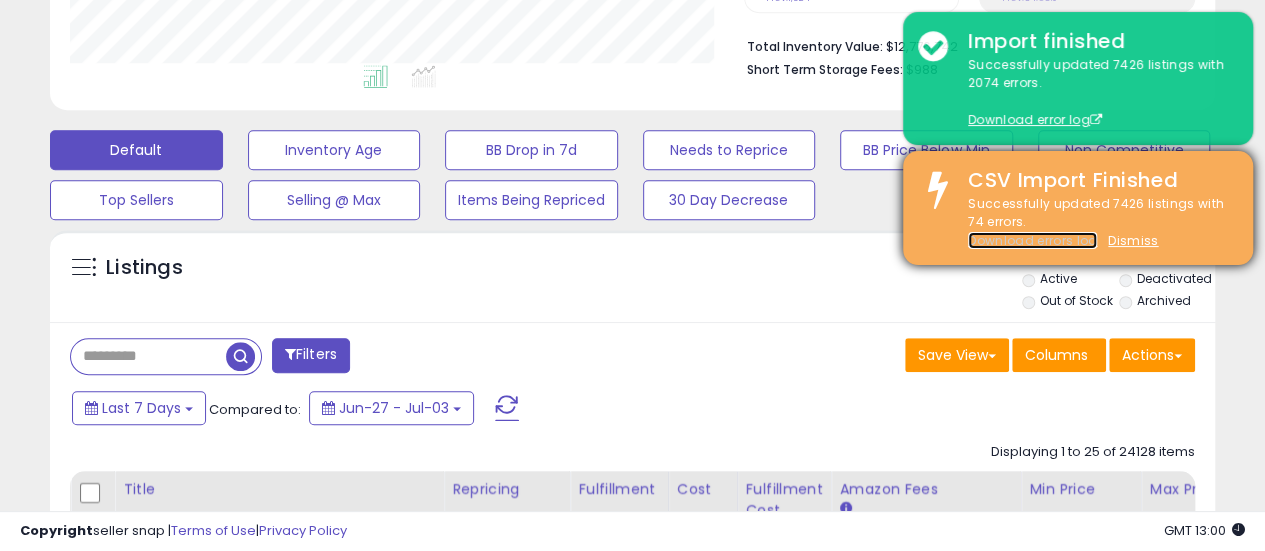 click on "Download errors log" at bounding box center [1032, 240] 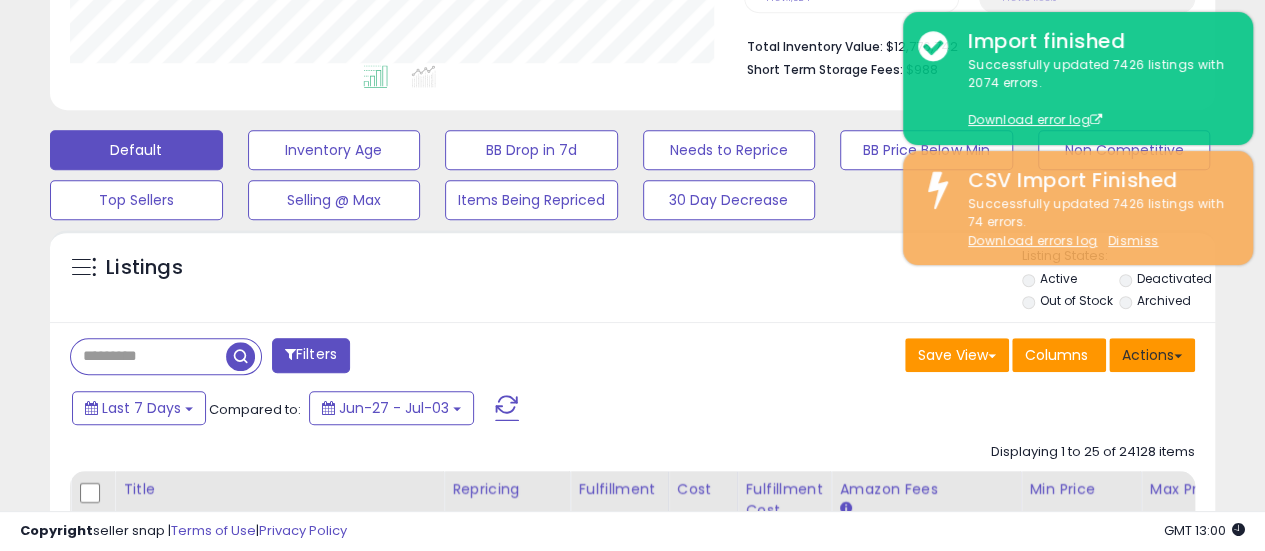 click on "Actions" at bounding box center (1152, 355) 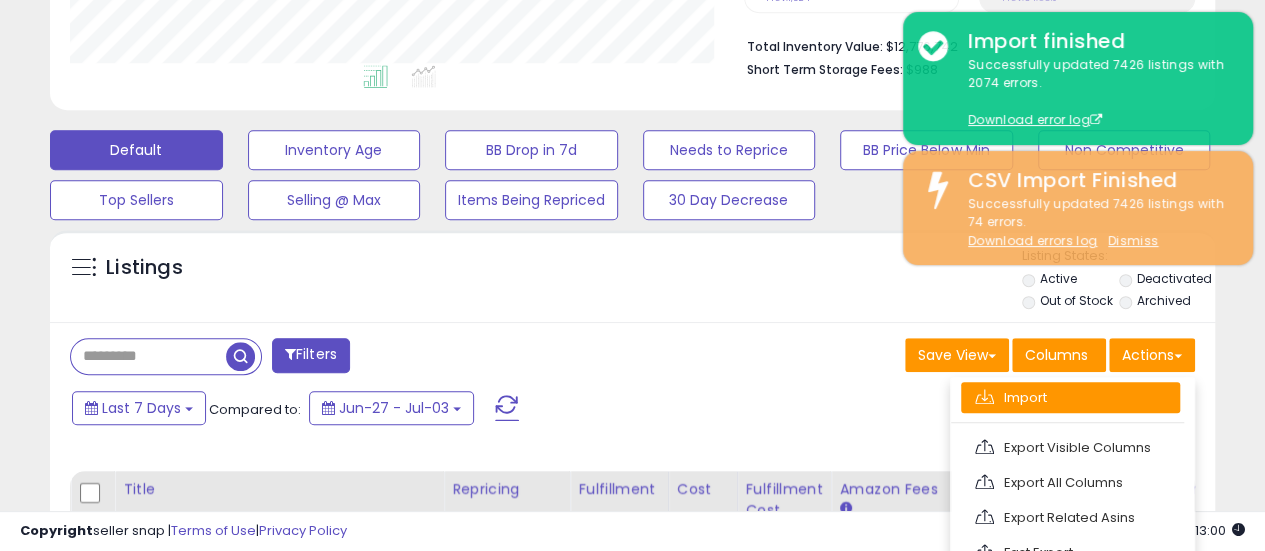 click on "Import" at bounding box center (1070, 397) 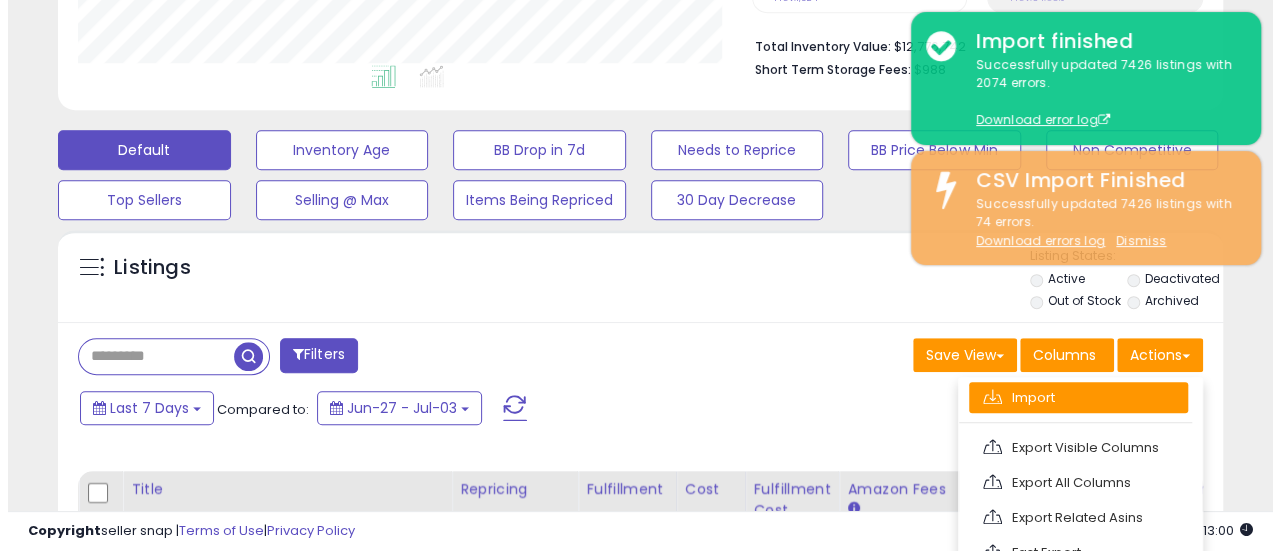 scroll, scrollTop: 999590, scrollLeft: 999317, axis: both 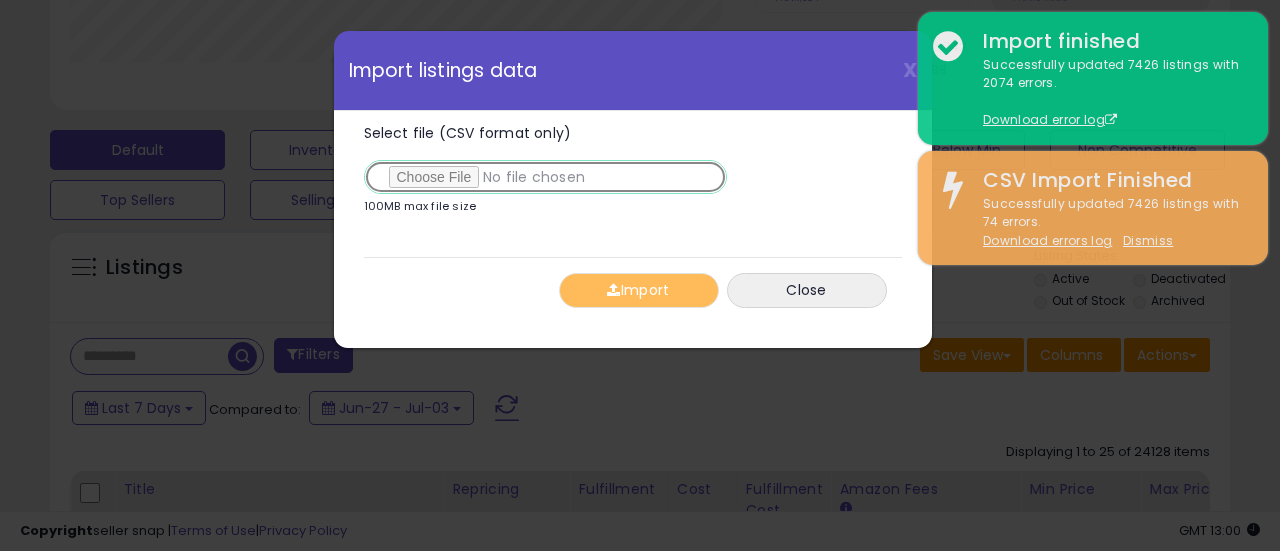 click on "Select file (CSV format only)" at bounding box center (545, 177) 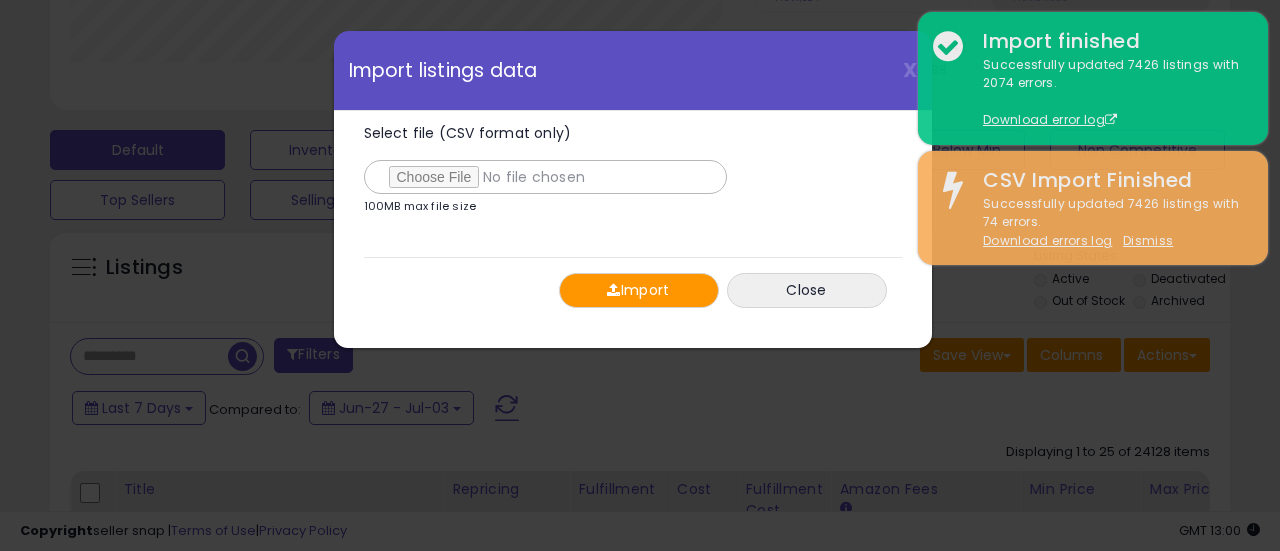 click at bounding box center [613, 290] 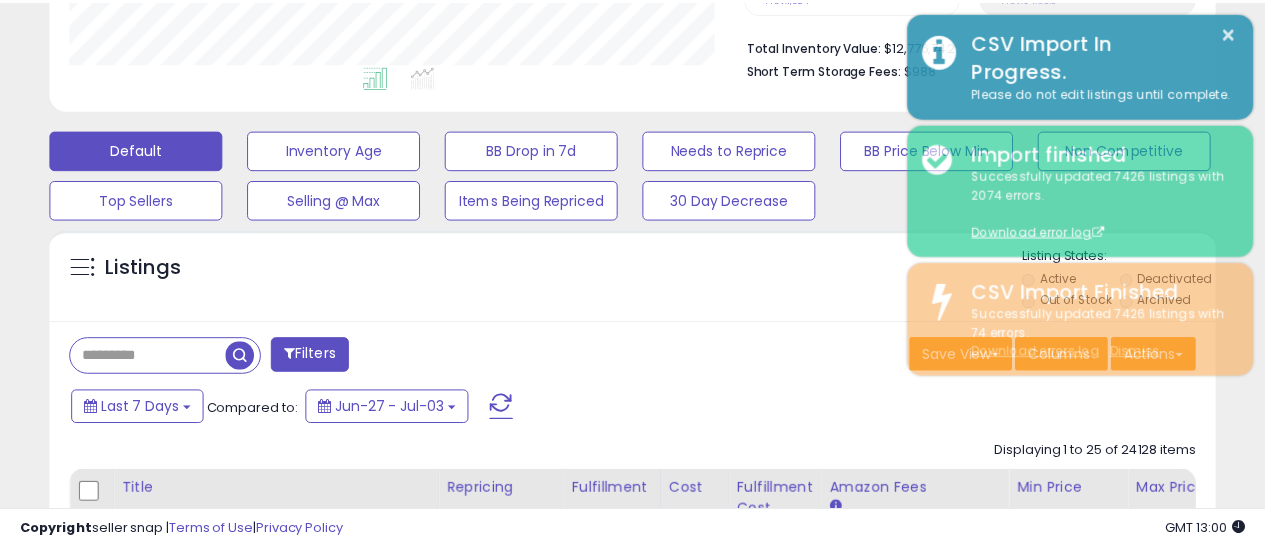 scroll, scrollTop: 410, scrollLeft: 674, axis: both 